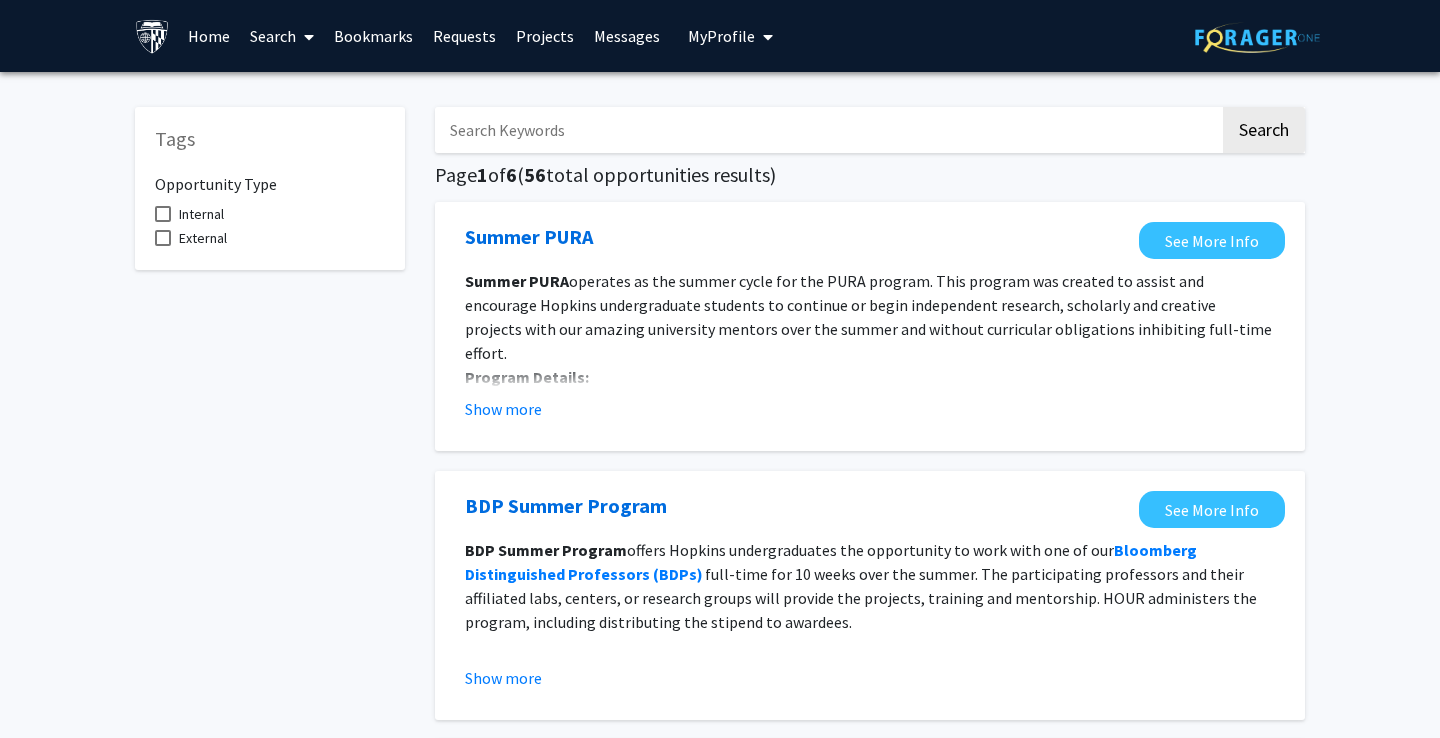 scroll, scrollTop: 0, scrollLeft: 0, axis: both 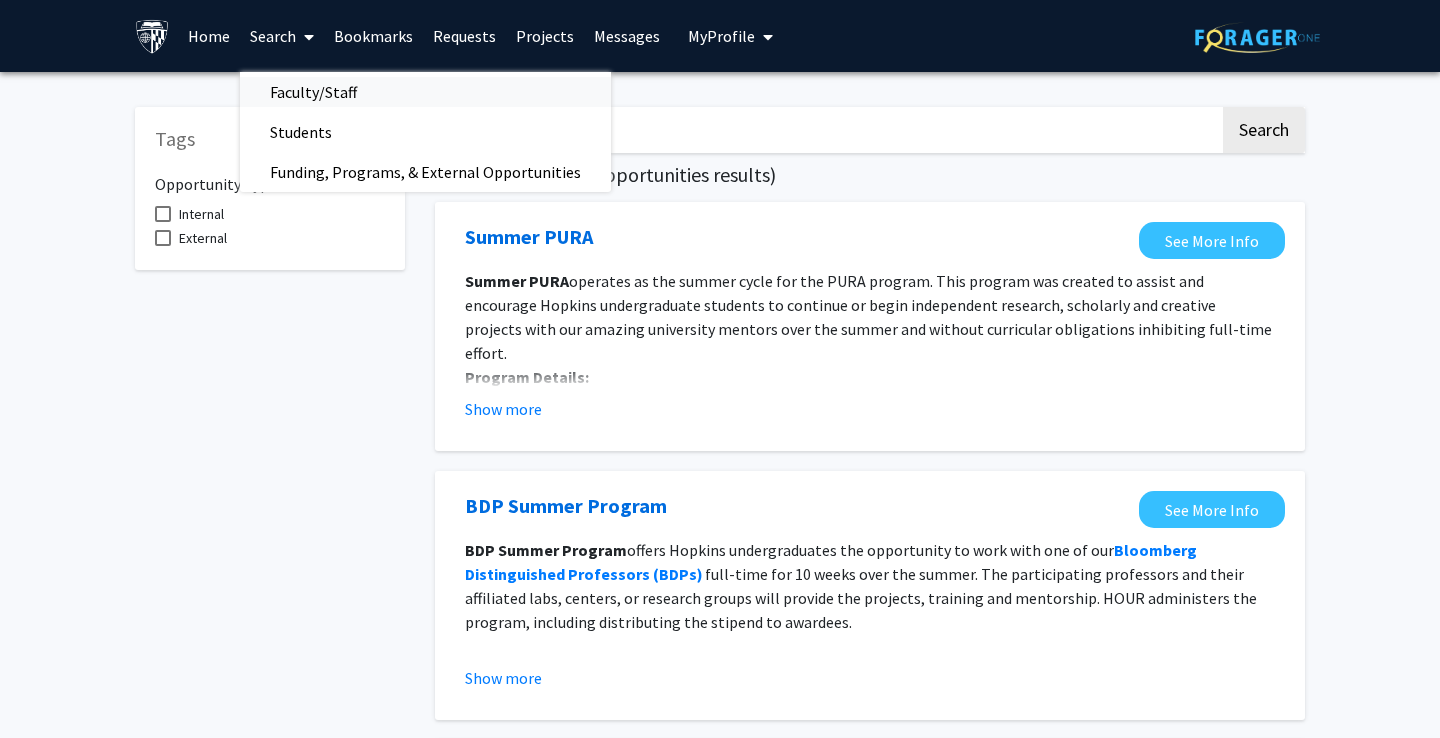 click on "Faculty/Staff" at bounding box center (313, 92) 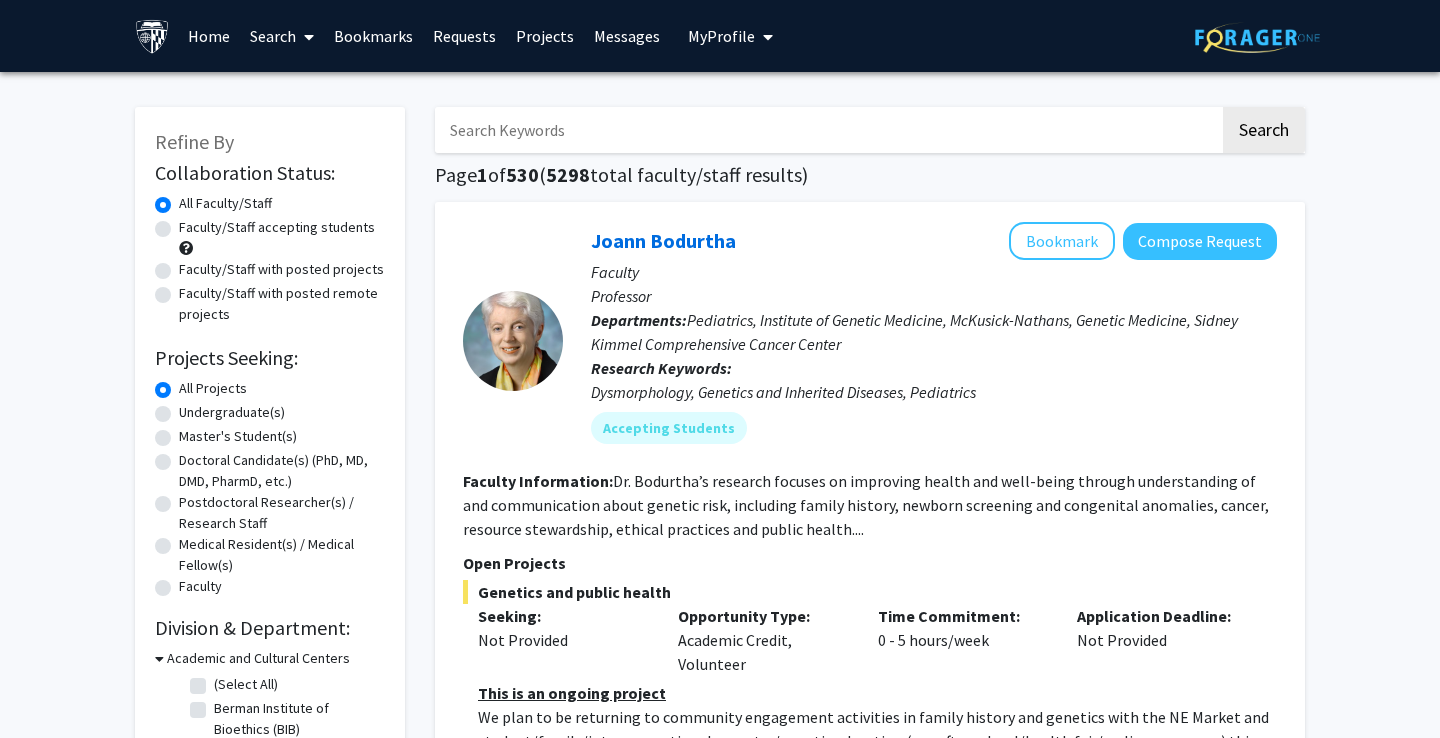 click at bounding box center [305, 37] 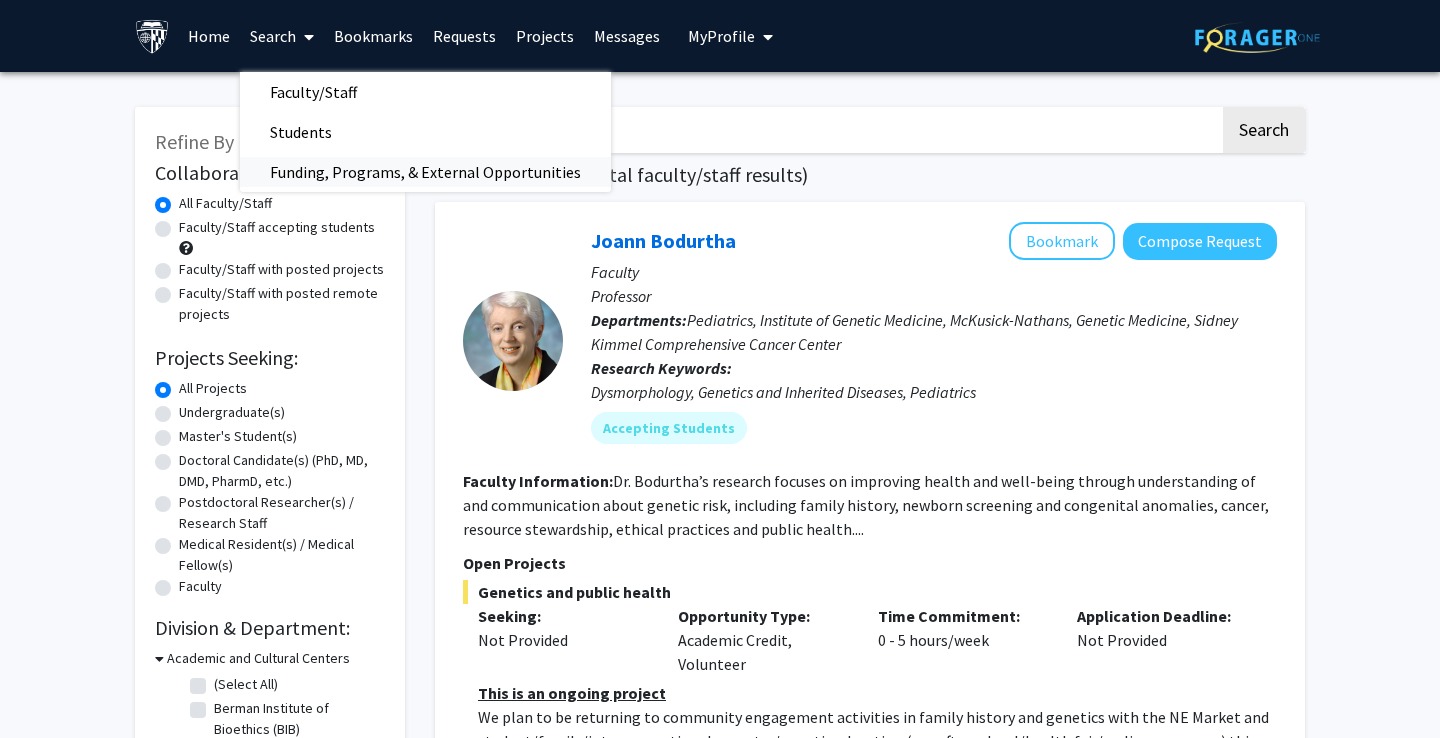 click on "Funding, Programs, & External Opportunities" at bounding box center [425, 172] 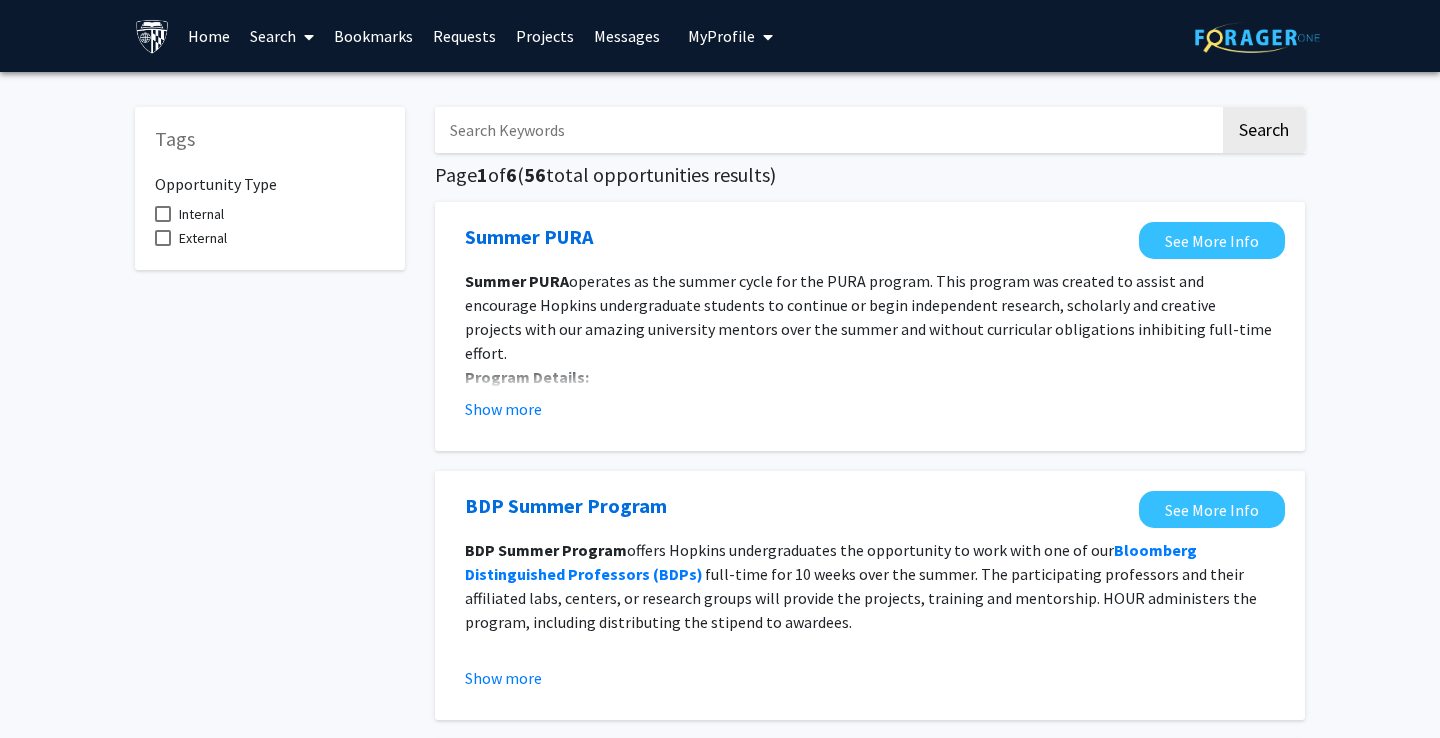 scroll, scrollTop: 0, scrollLeft: 0, axis: both 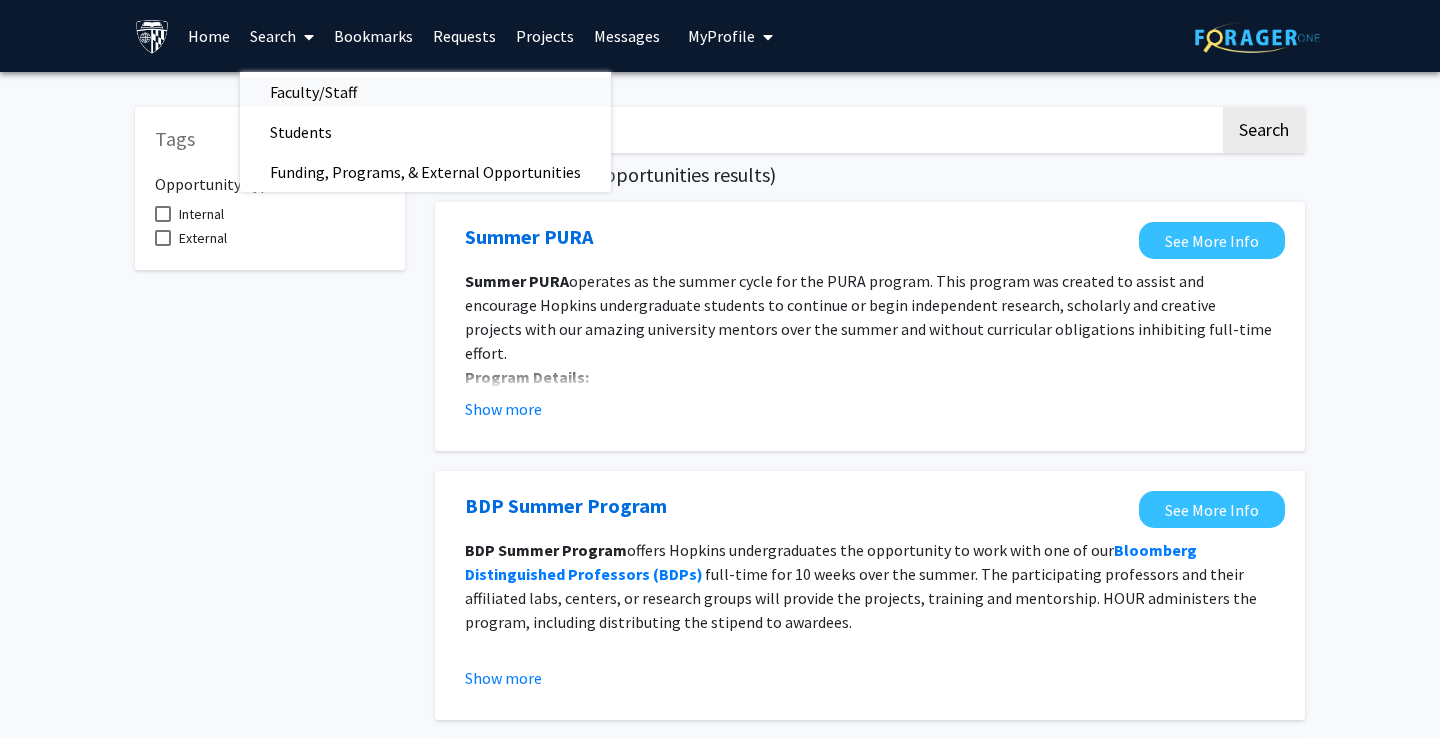 click on "Faculty/Staff" at bounding box center (313, 92) 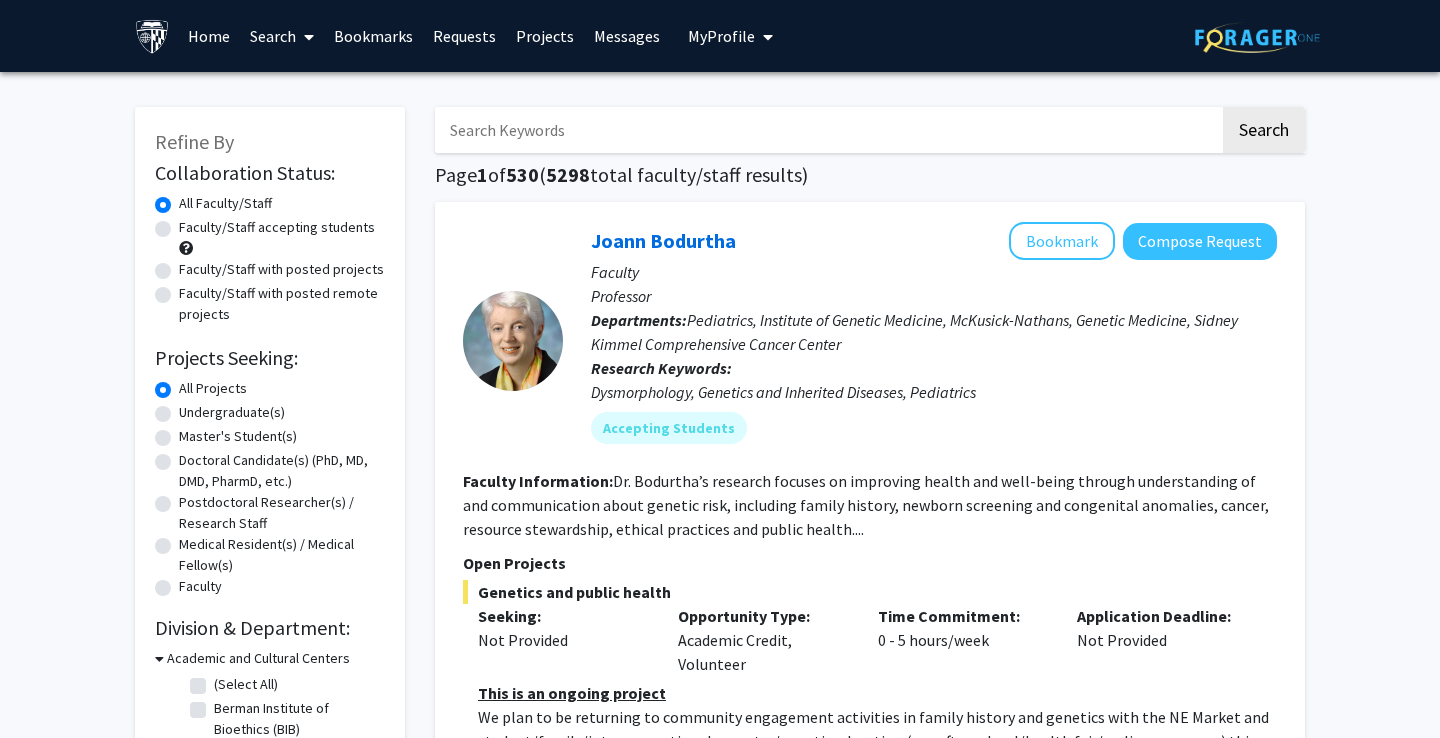 click on "Master's Student(s)" 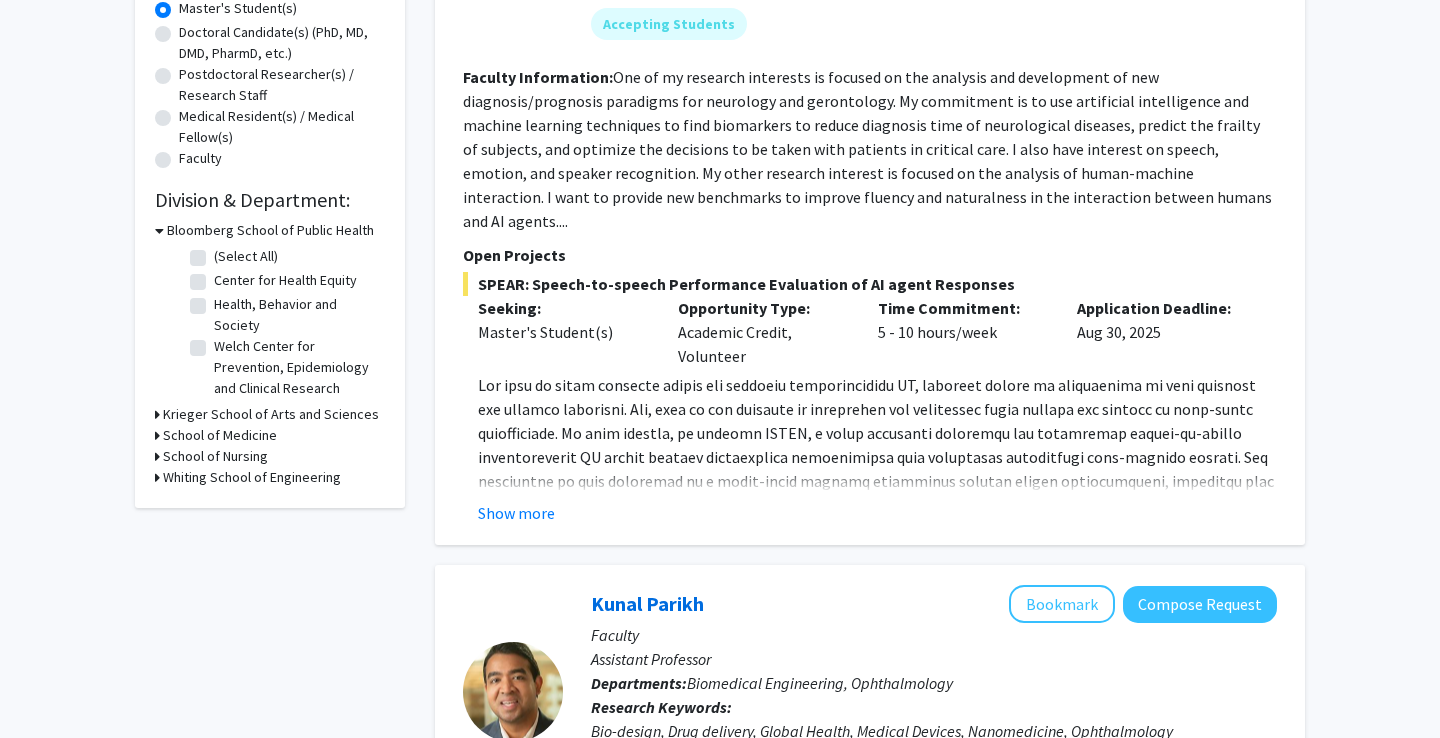 scroll, scrollTop: 404, scrollLeft: 0, axis: vertical 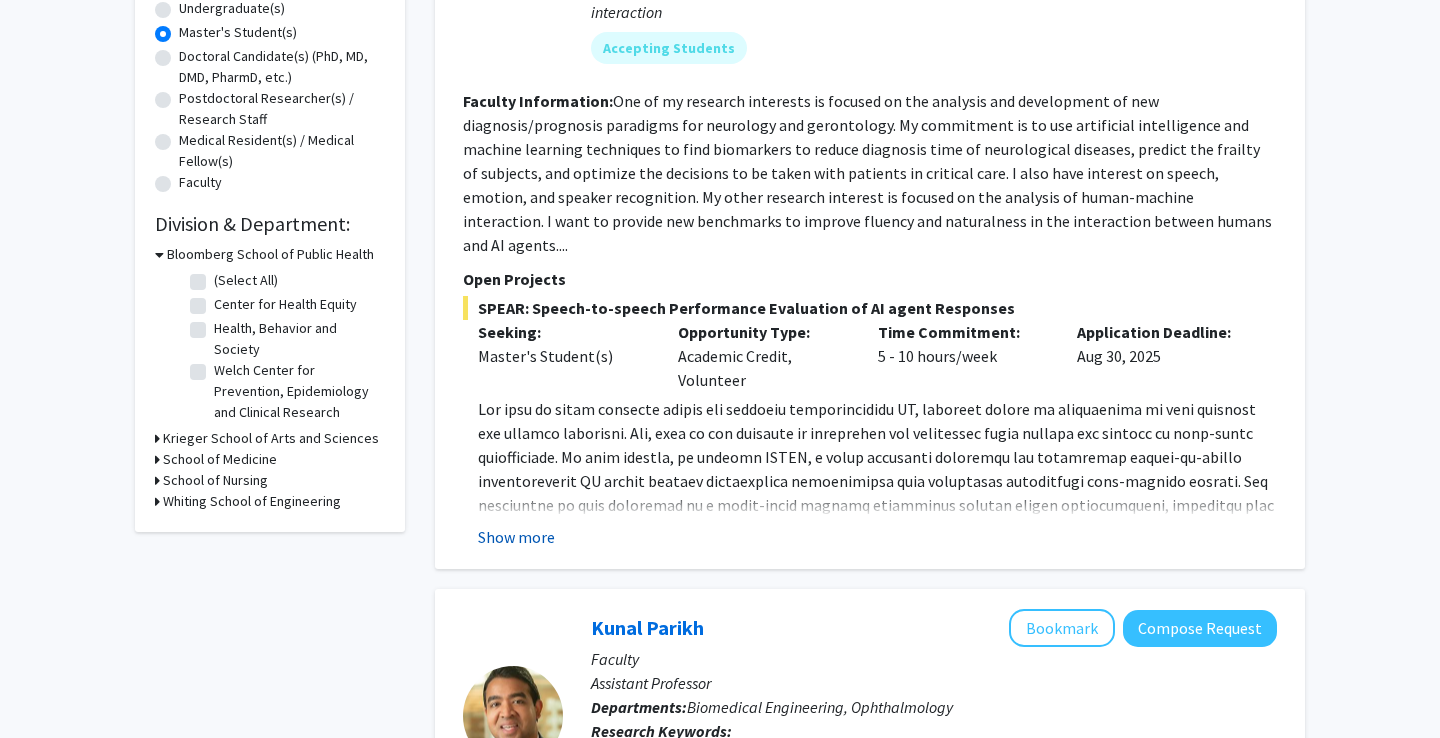 click on "Show more" 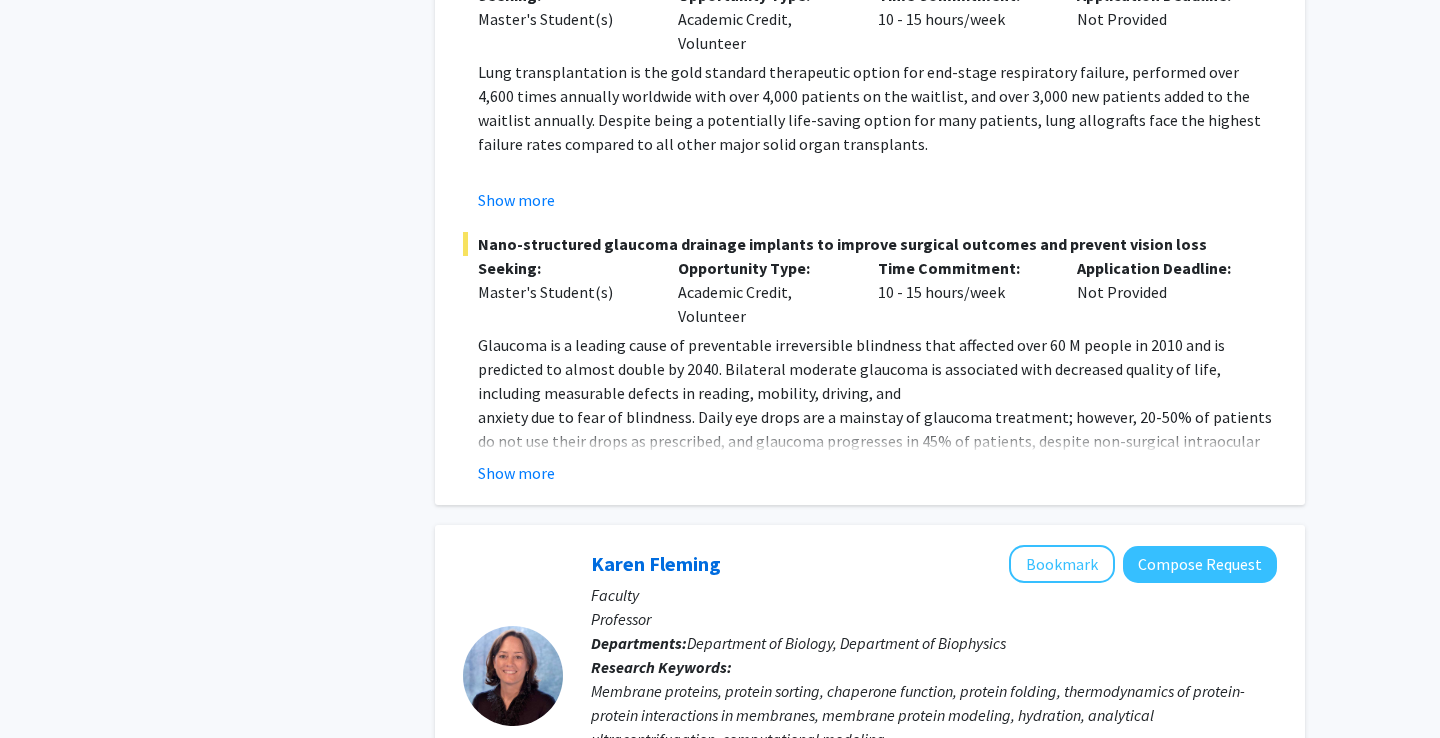 scroll, scrollTop: 1999, scrollLeft: 0, axis: vertical 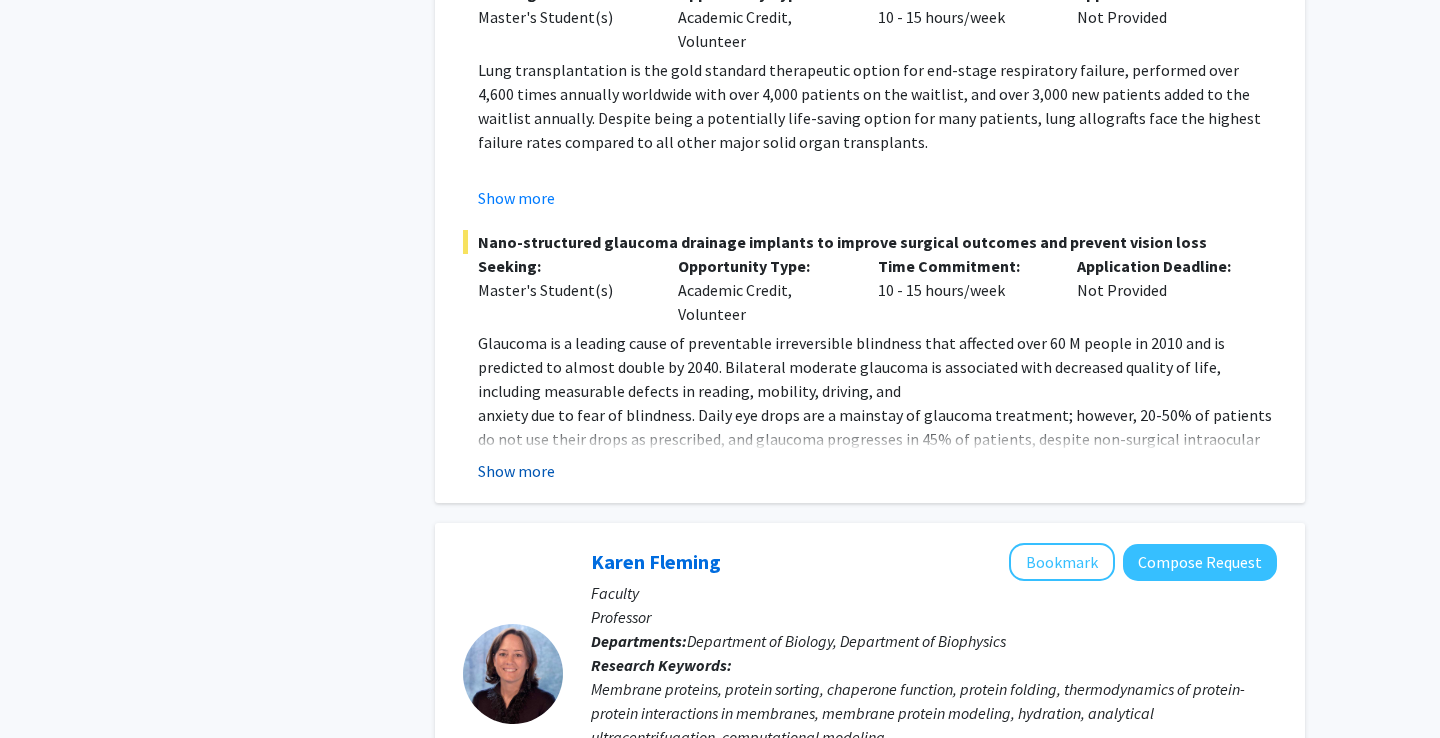 click on "Show more" 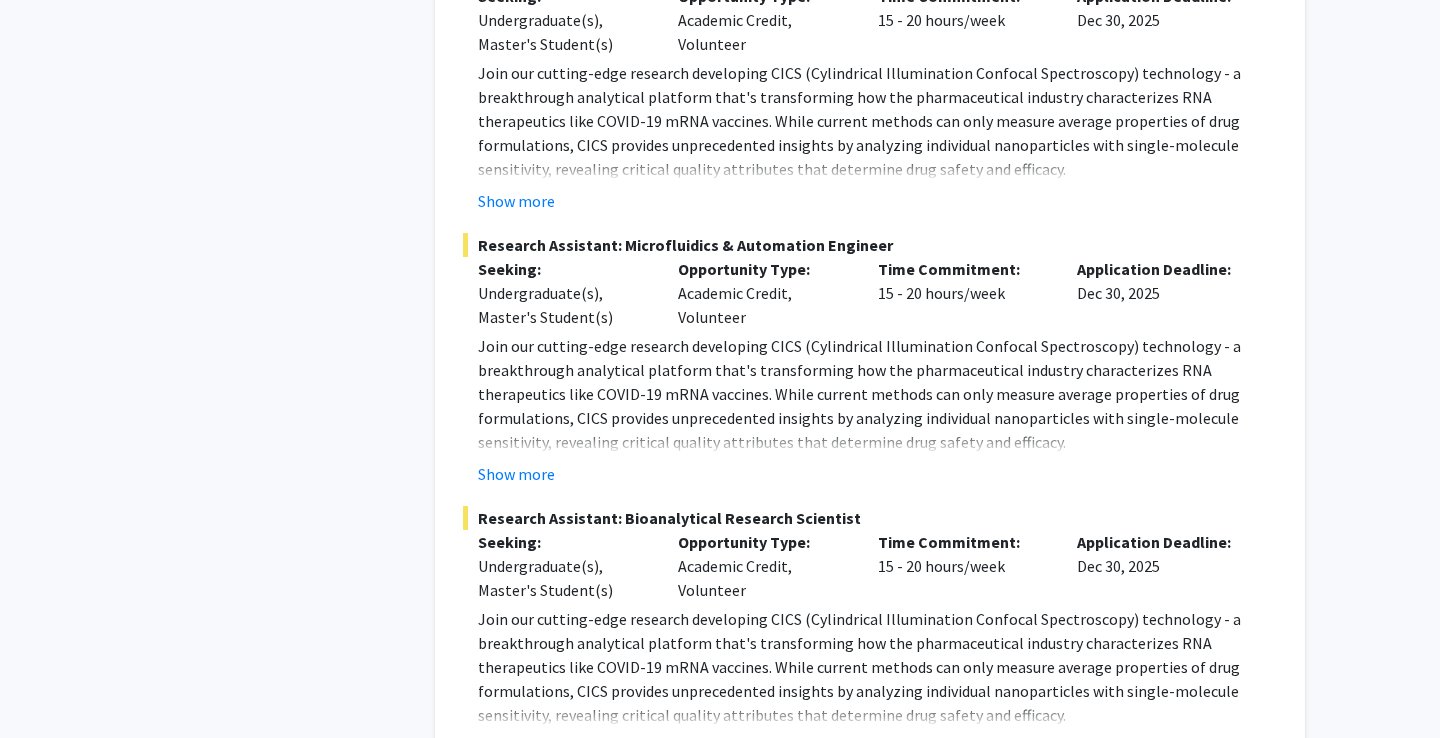 scroll, scrollTop: 4735, scrollLeft: 0, axis: vertical 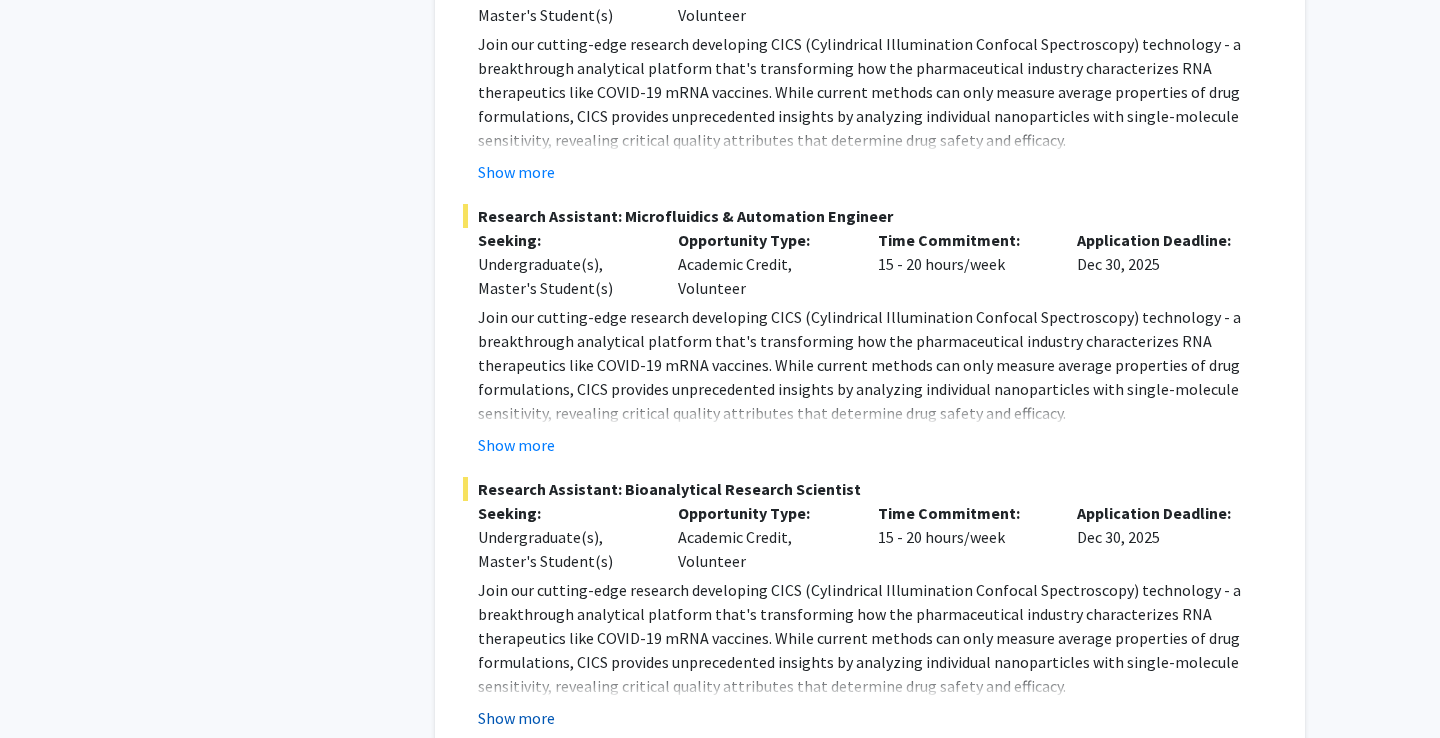 click on "Show more" 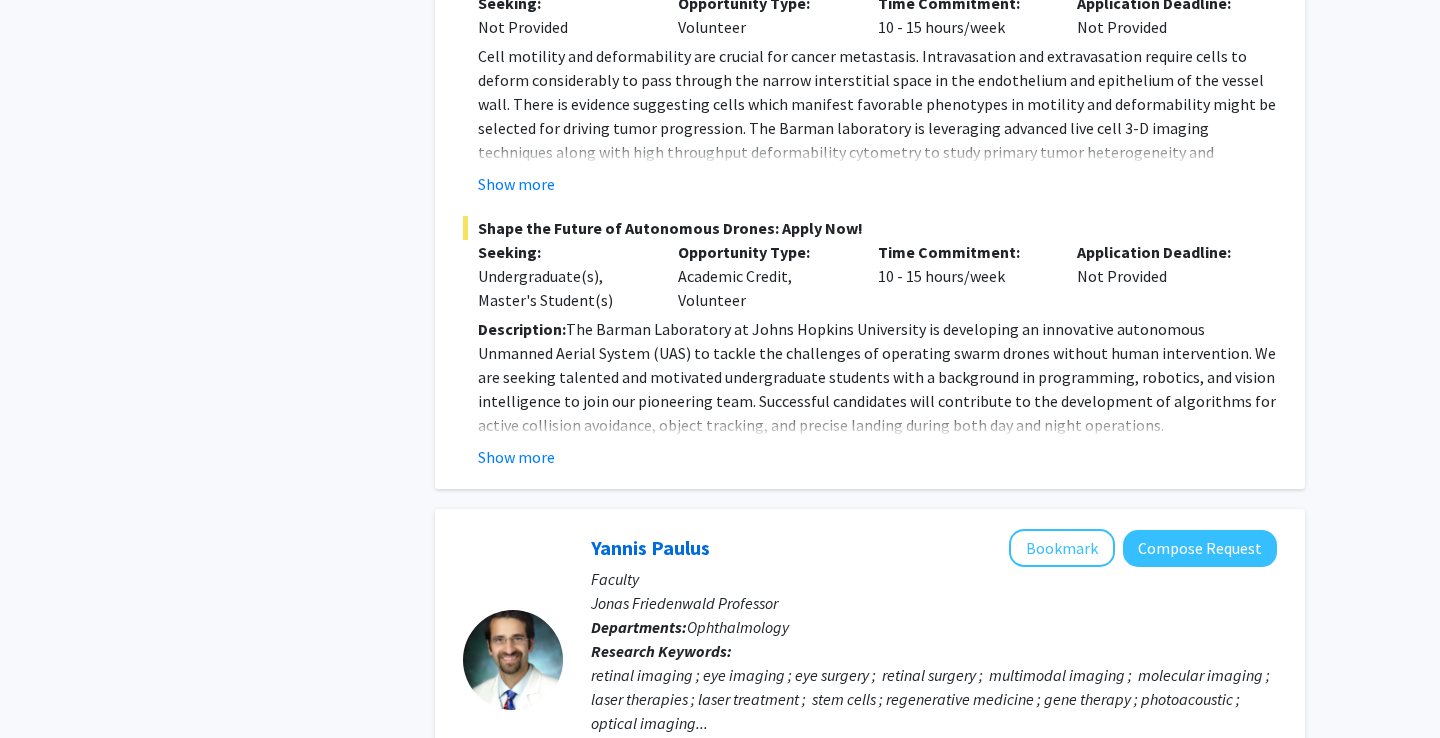 scroll, scrollTop: 6839, scrollLeft: 0, axis: vertical 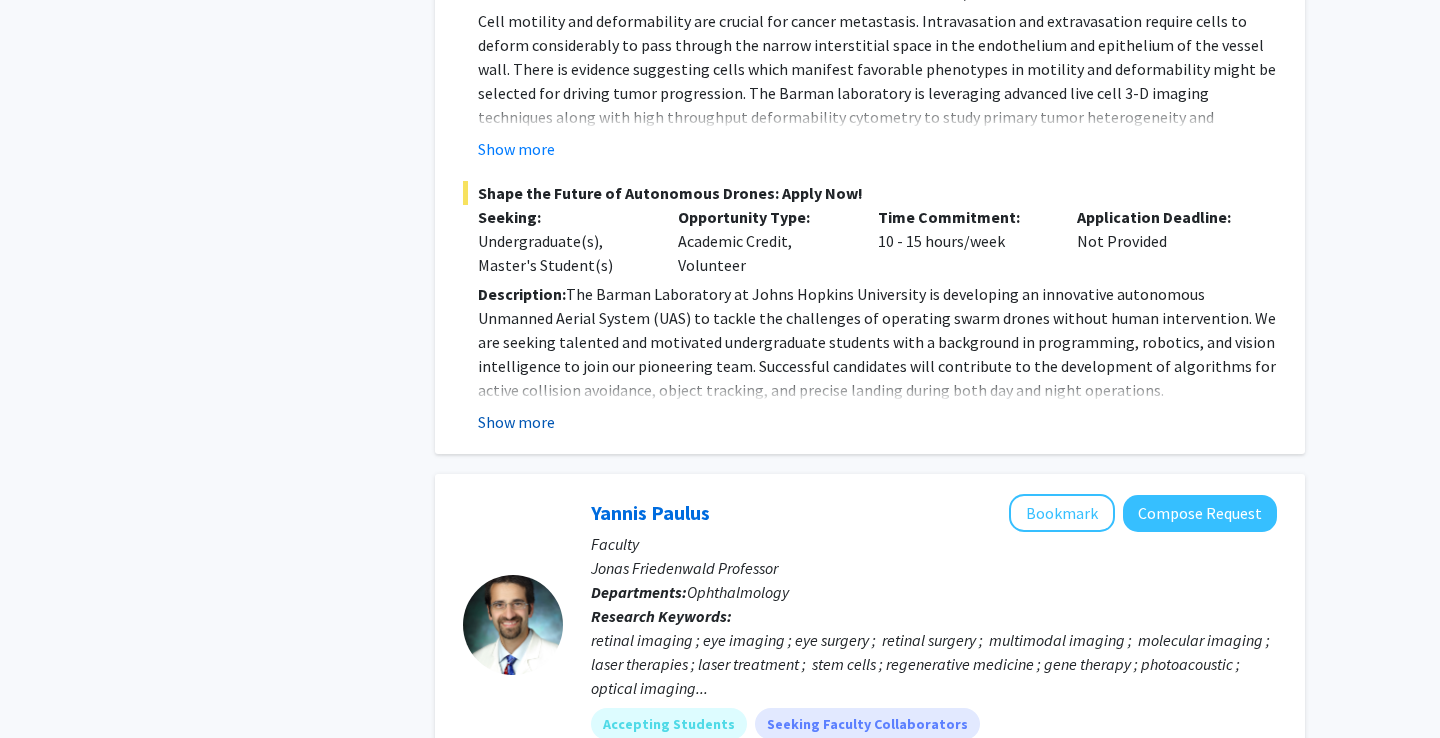 click on "Show more" 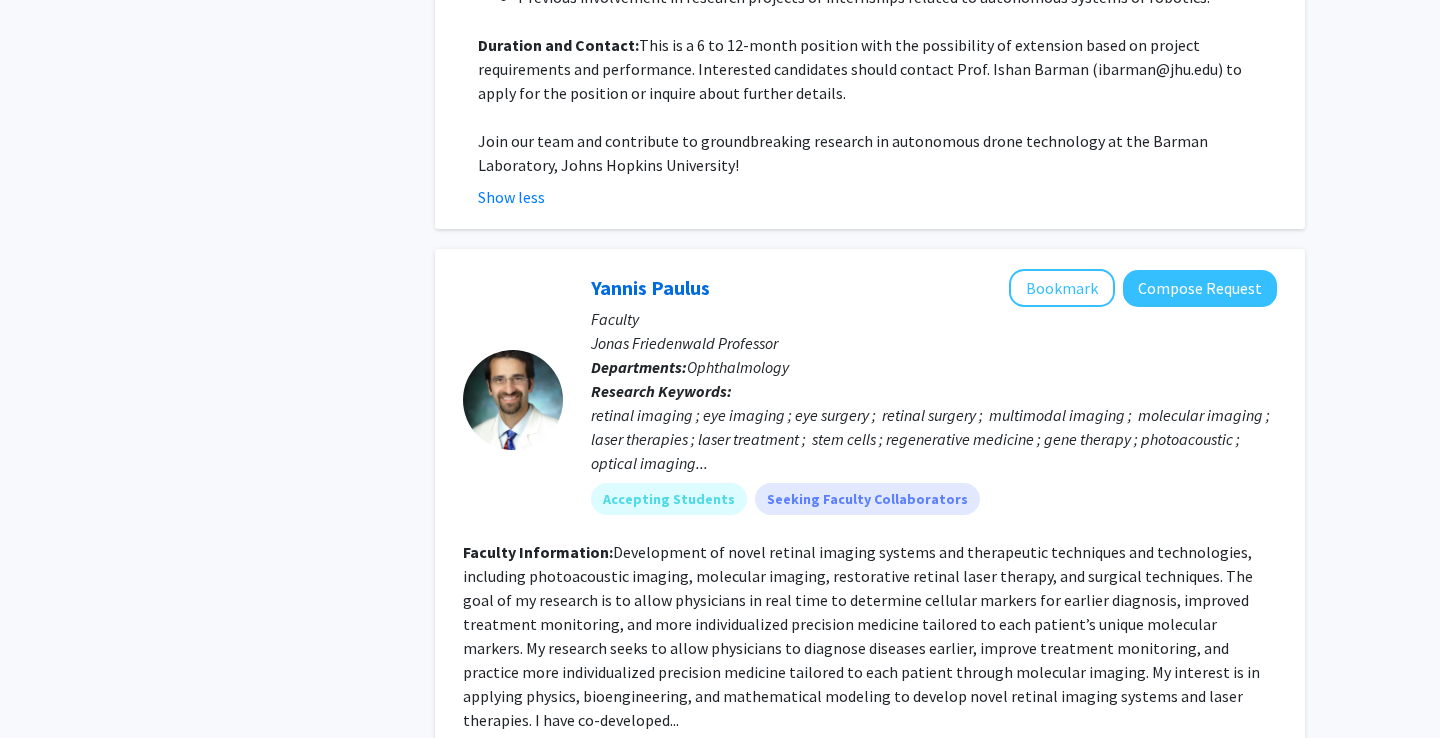 scroll, scrollTop: 8030, scrollLeft: 0, axis: vertical 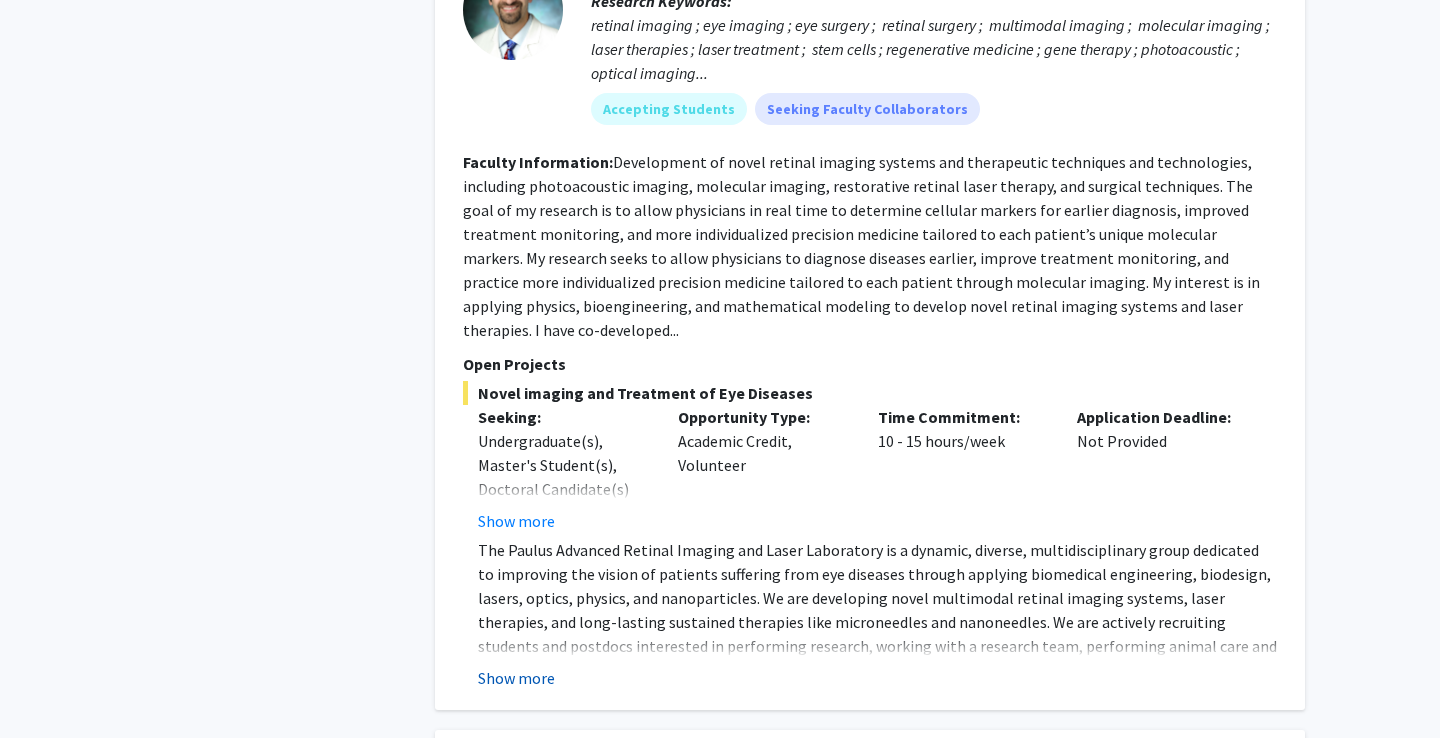 click on "Show more" 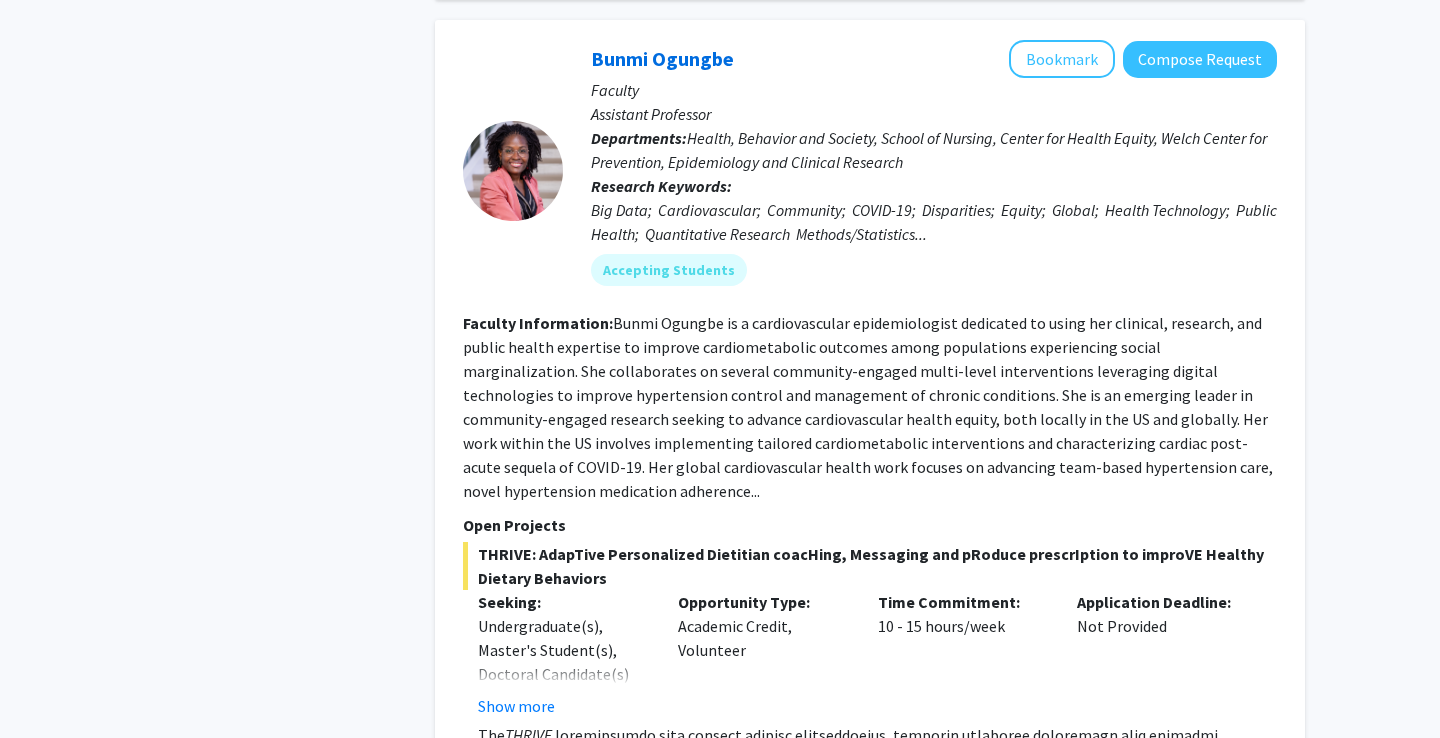 scroll, scrollTop: 8879, scrollLeft: 0, axis: vertical 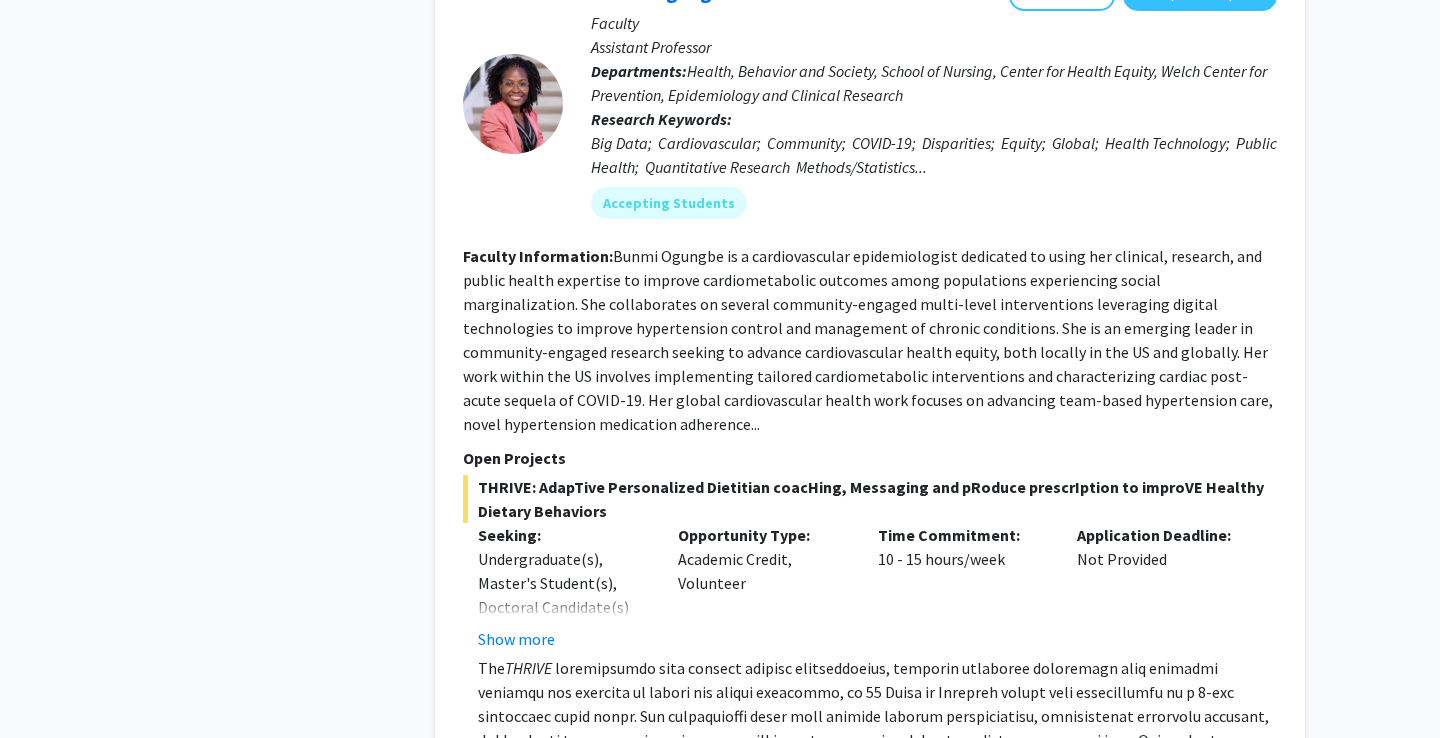 click on "Show more" 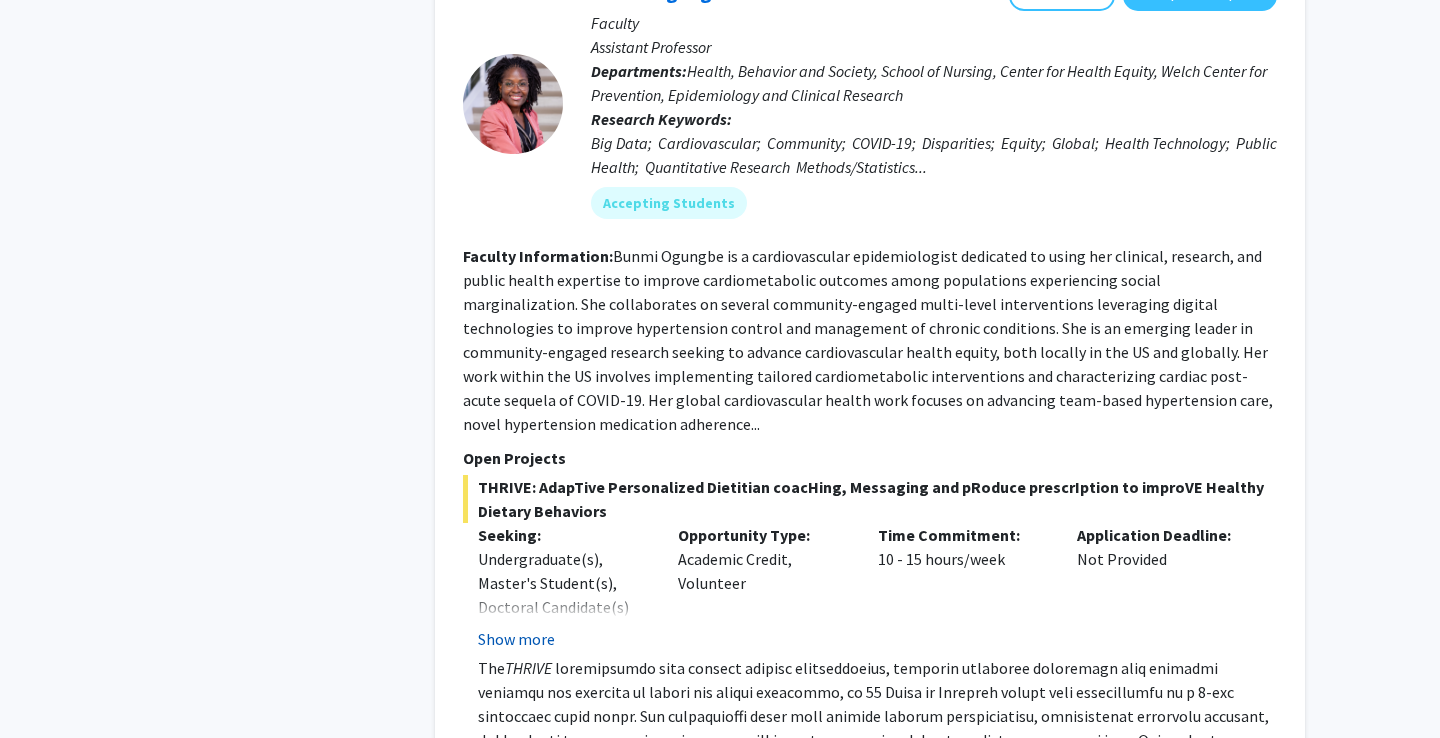 click on "Show more" 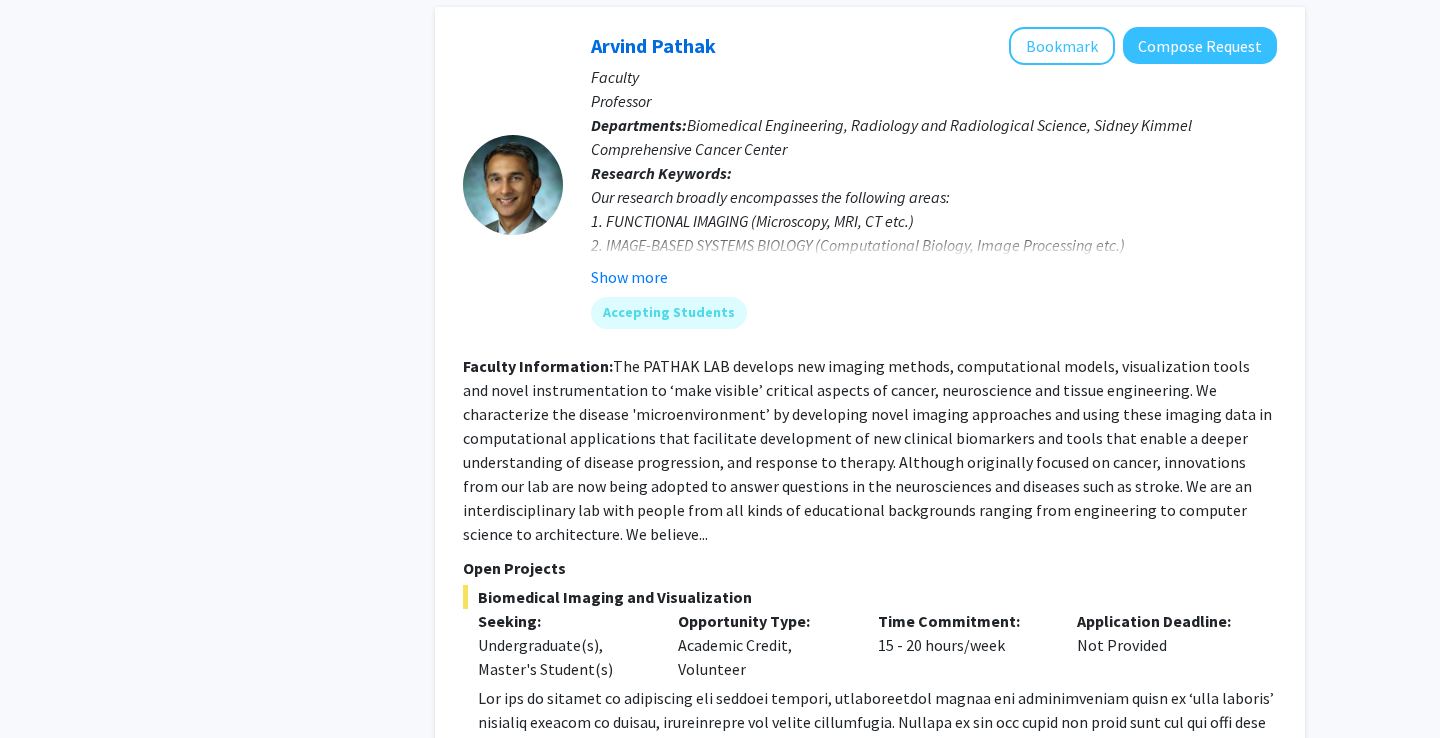 scroll, scrollTop: 11004, scrollLeft: 0, axis: vertical 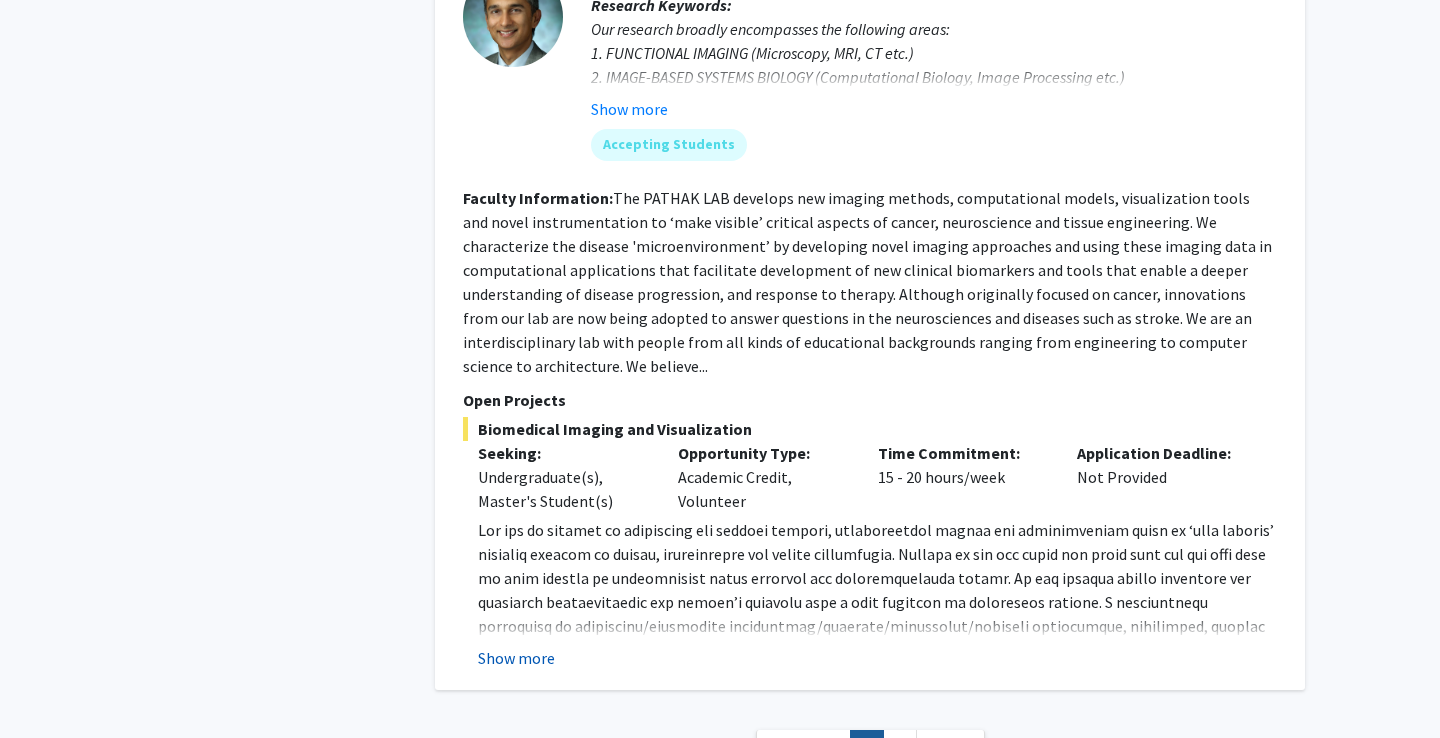 click on "Show more" 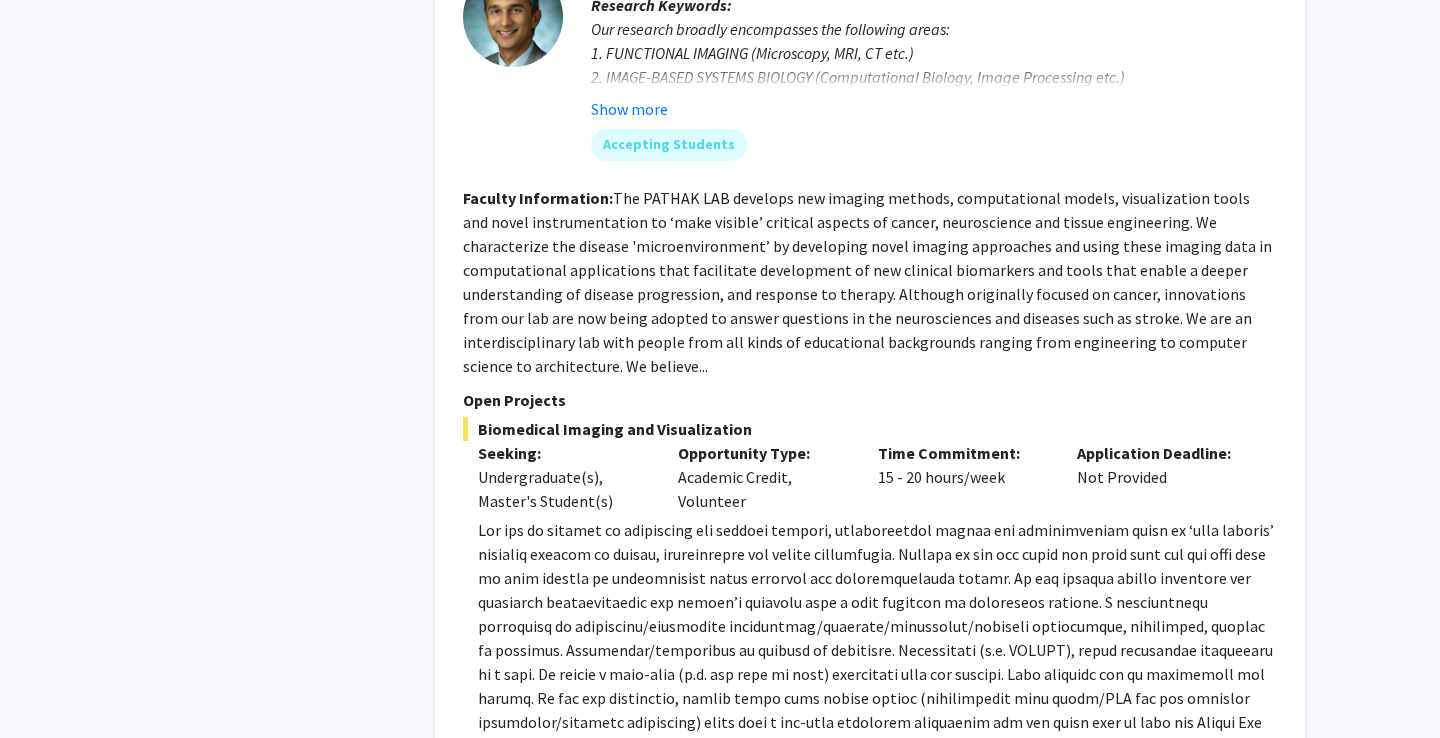 click 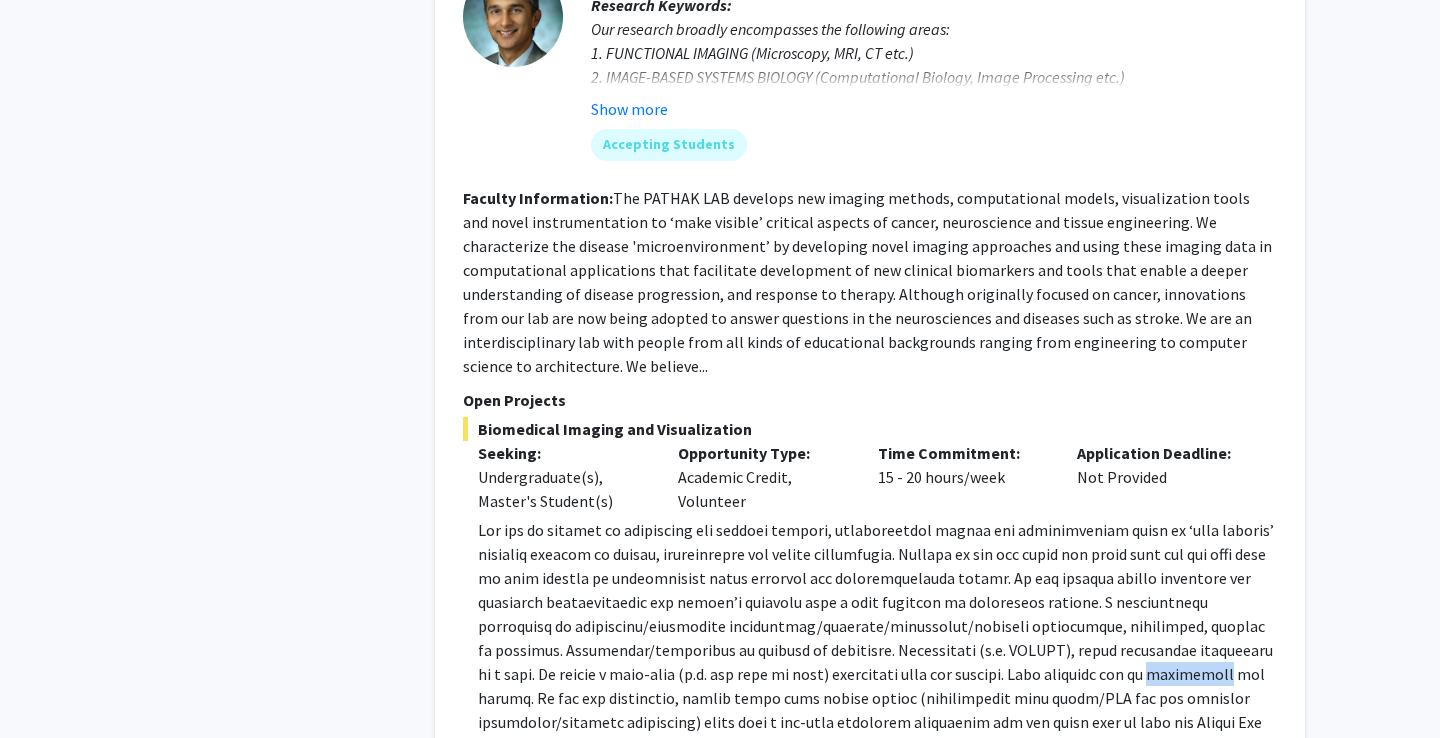 click 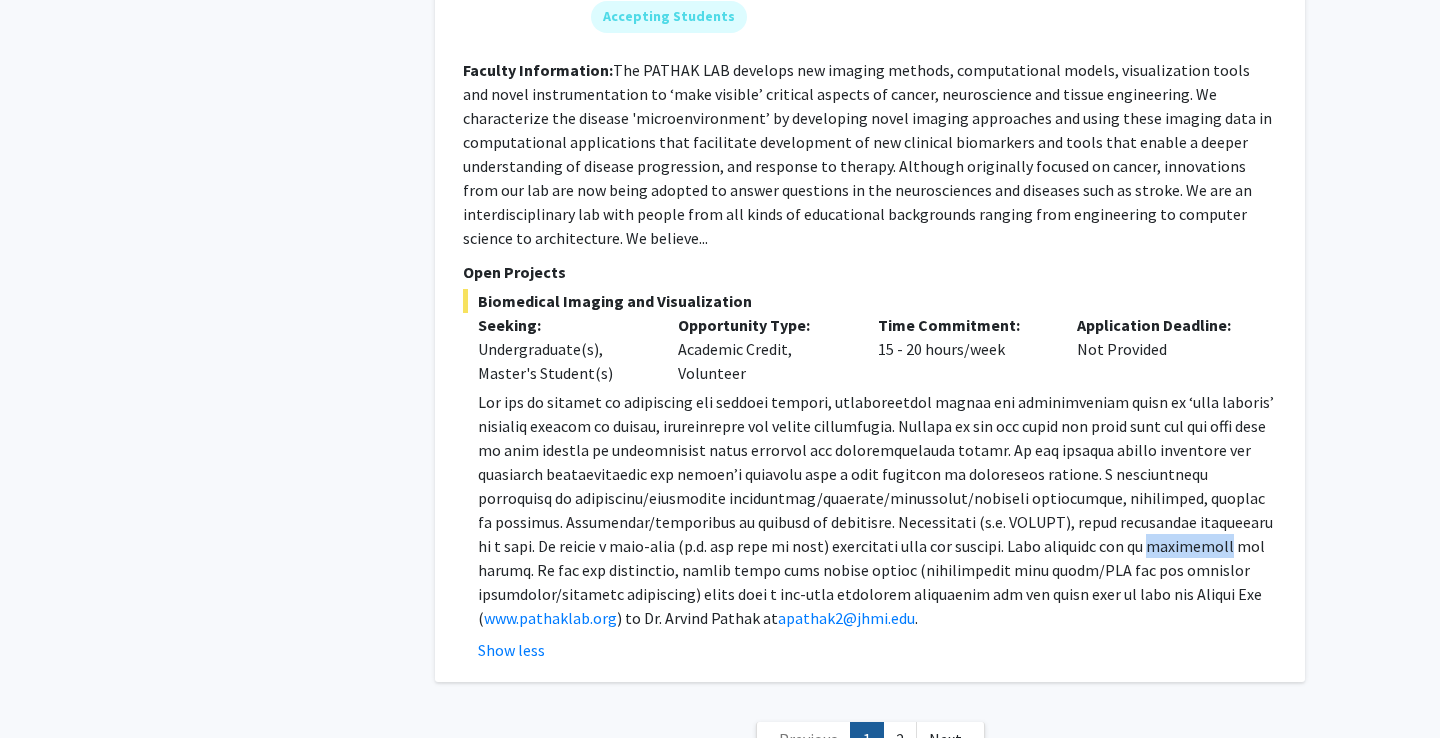 scroll, scrollTop: 11131, scrollLeft: 0, axis: vertical 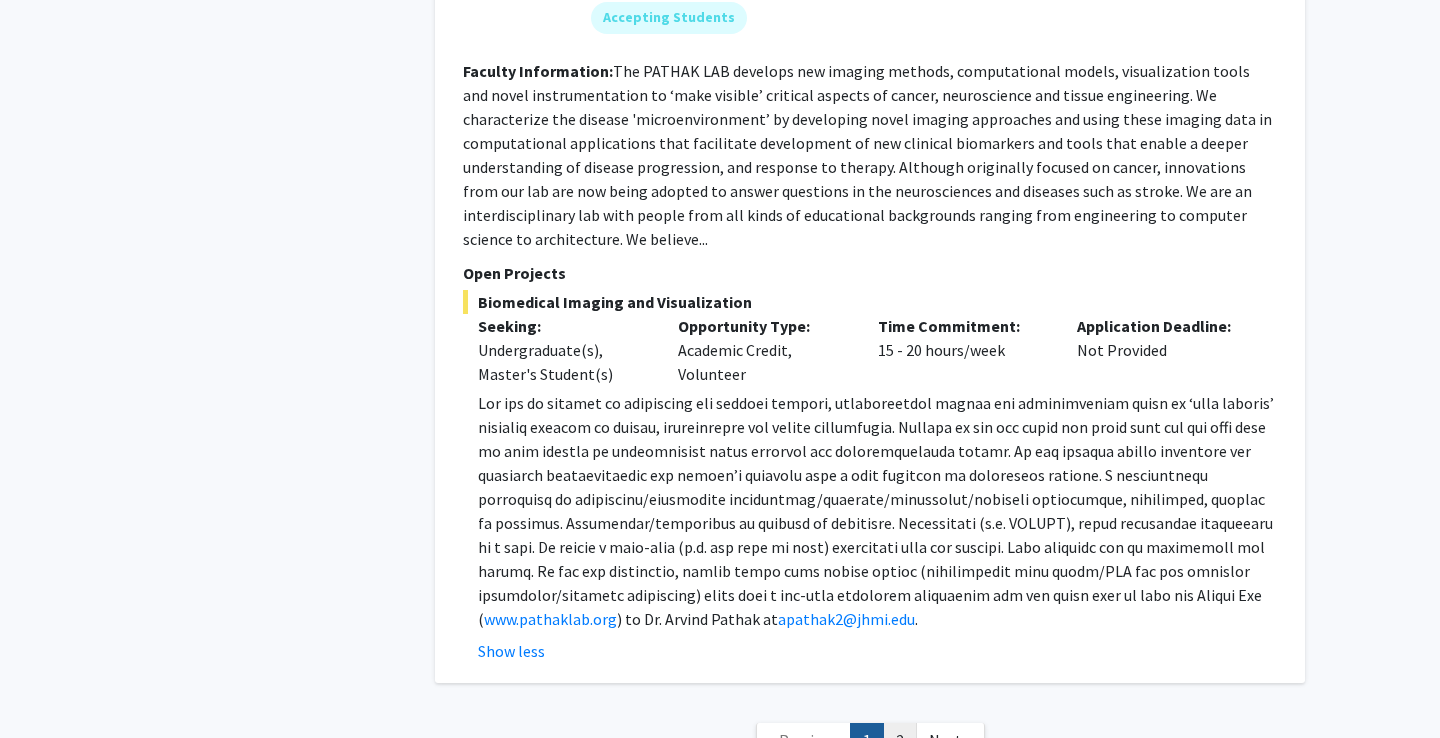 click on "2" 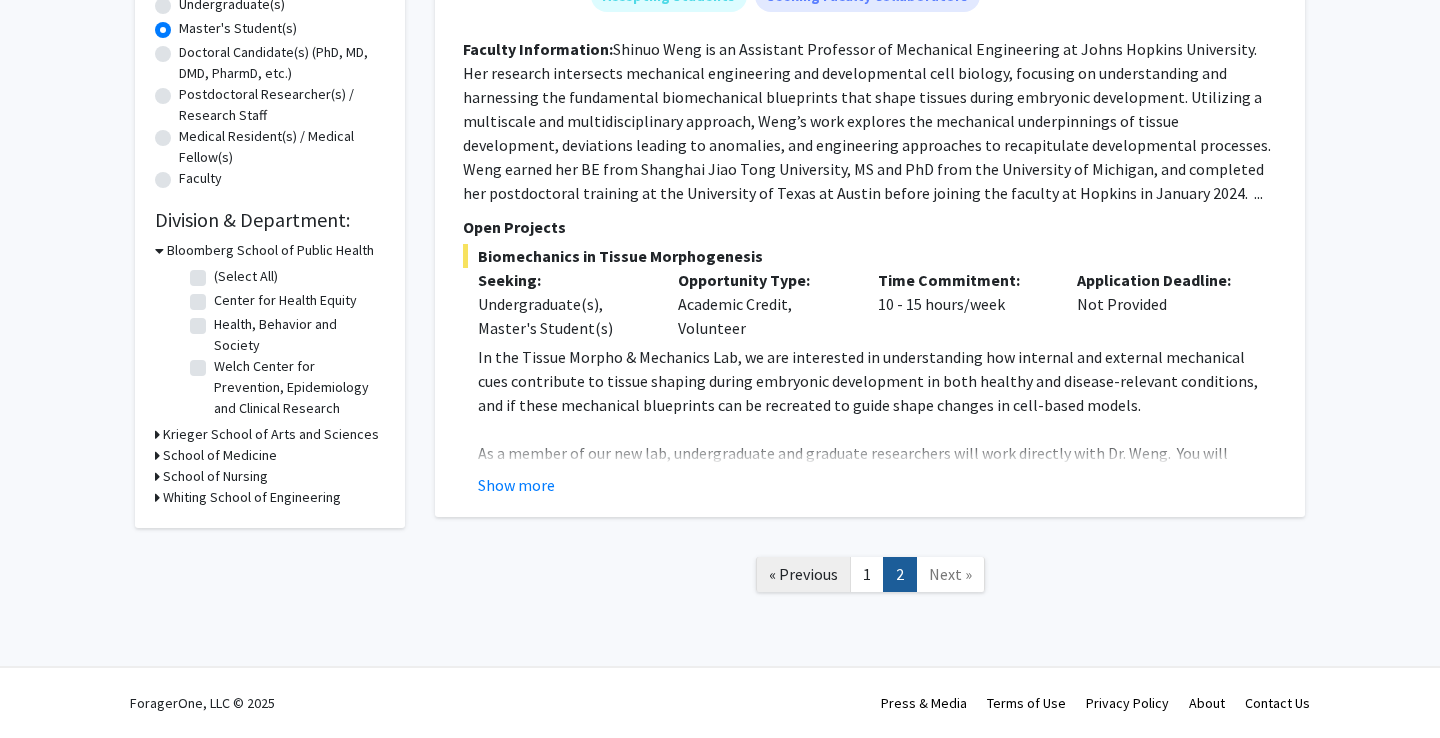 scroll, scrollTop: 410, scrollLeft: 0, axis: vertical 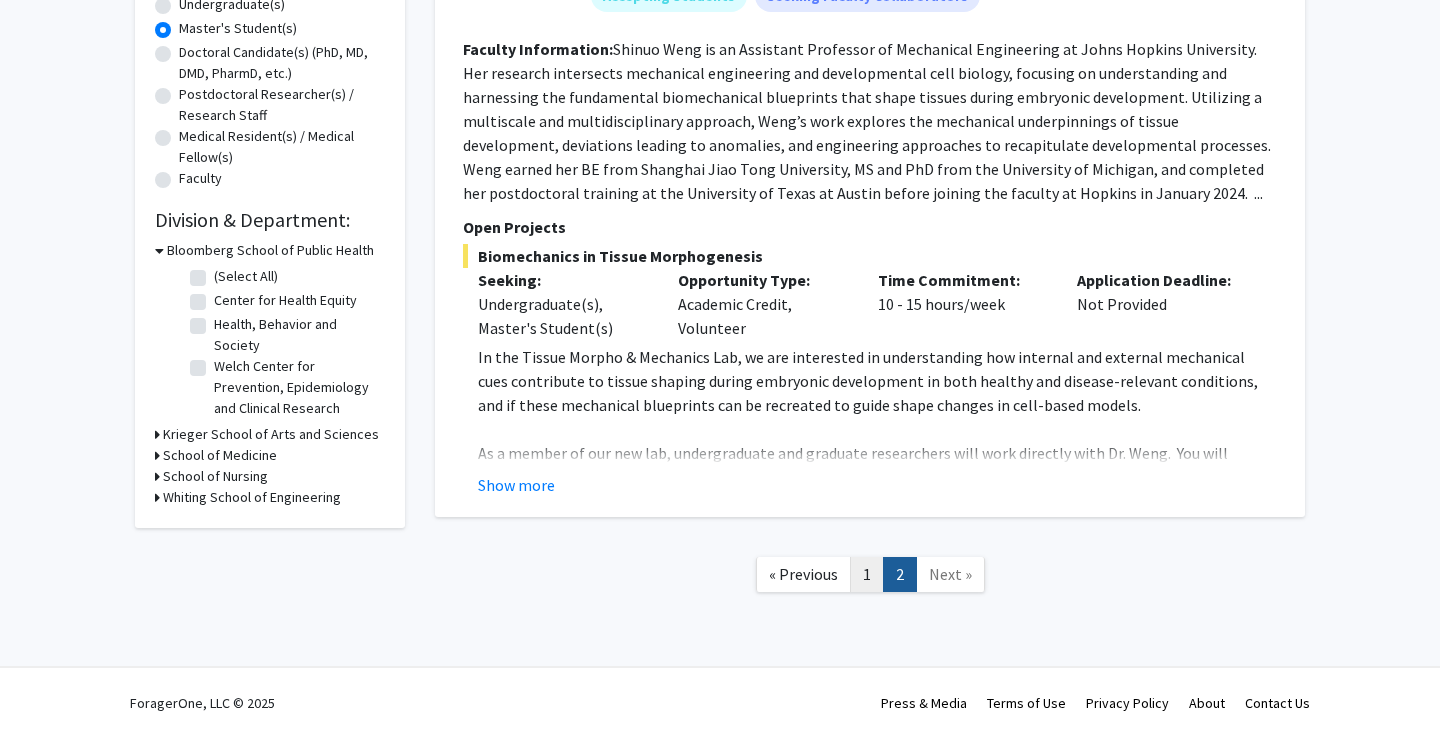 click on "1" 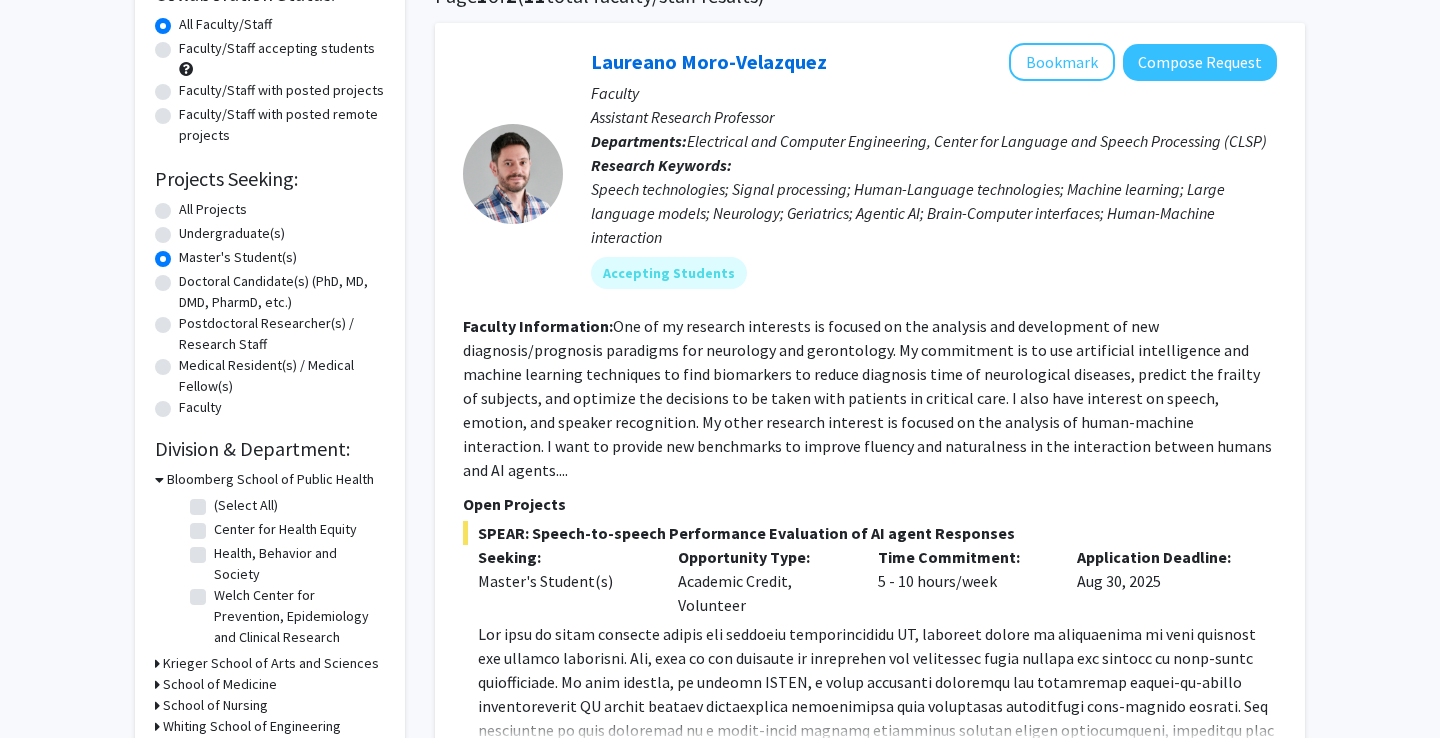 scroll, scrollTop: 351, scrollLeft: 0, axis: vertical 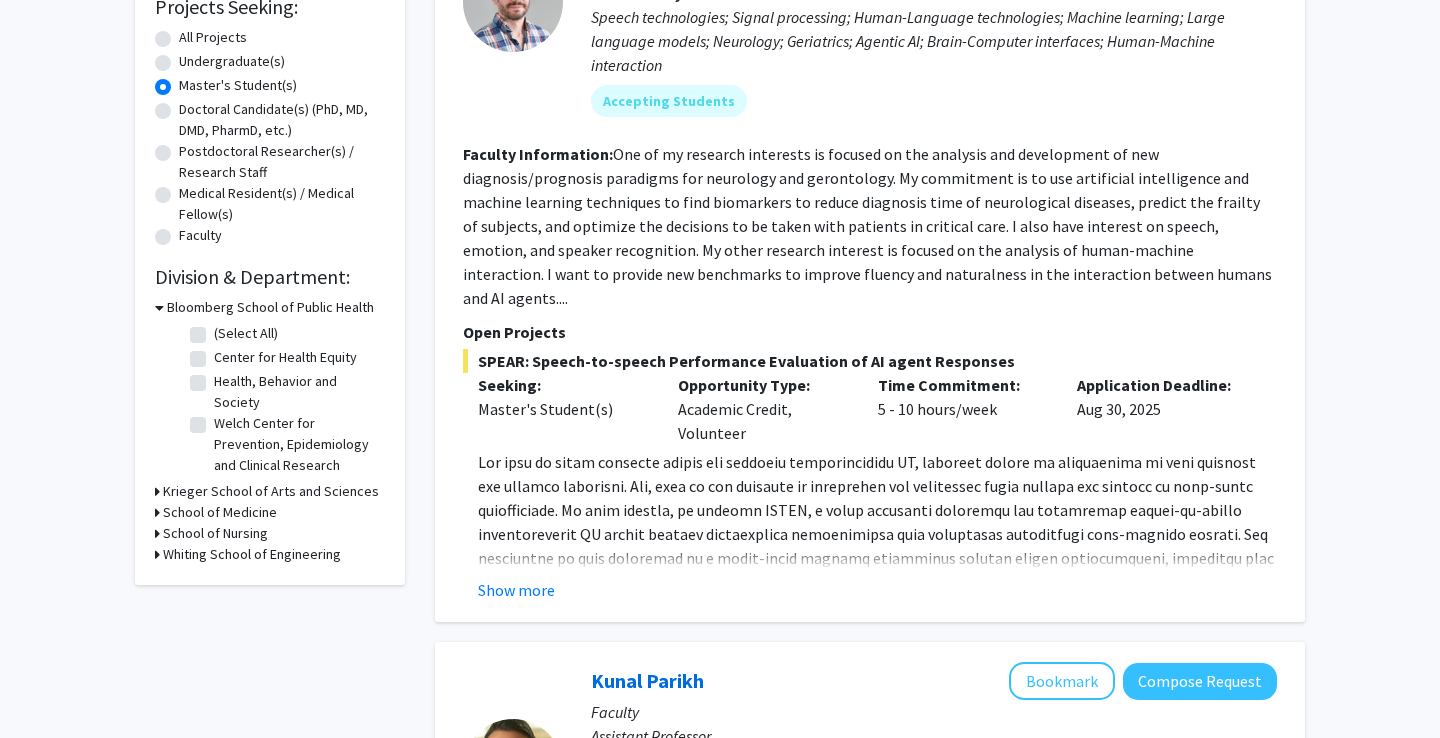 click 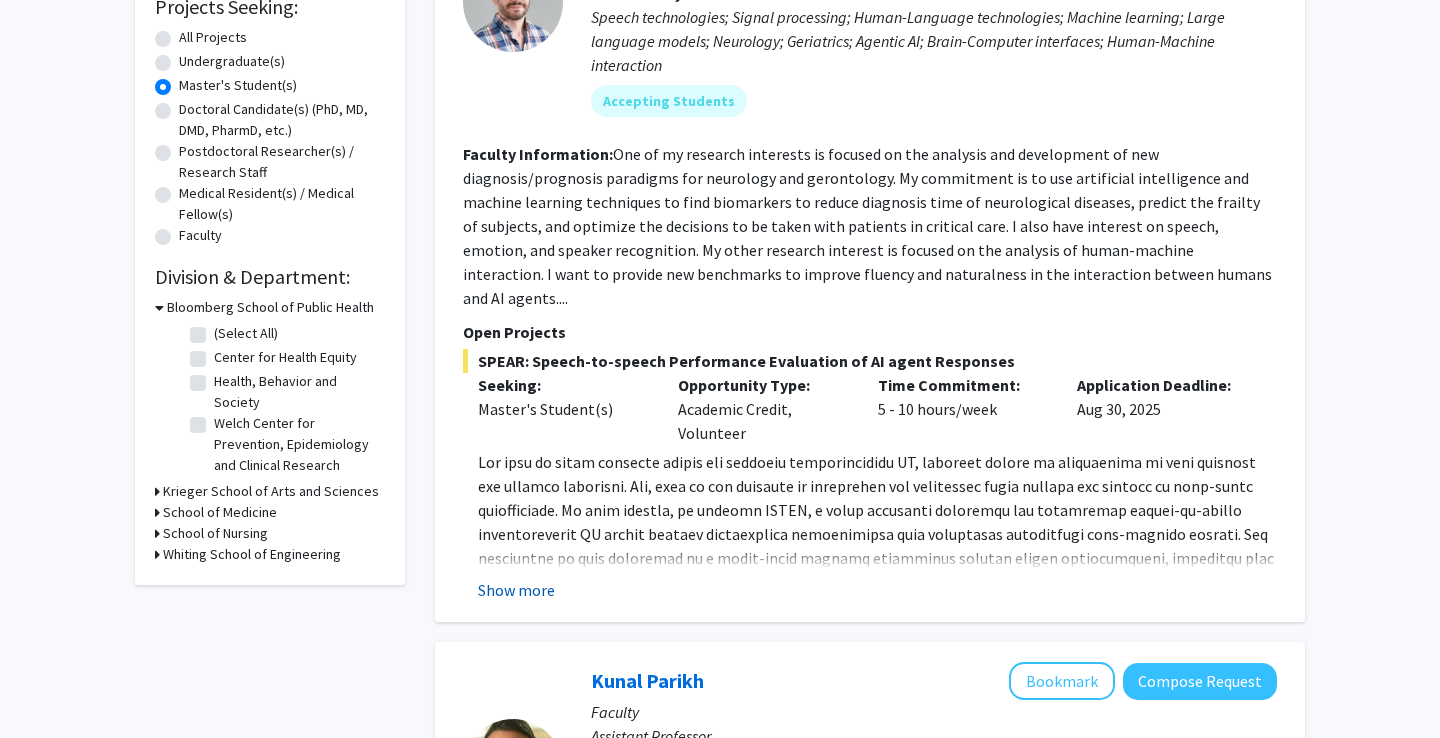 click on "Show more" 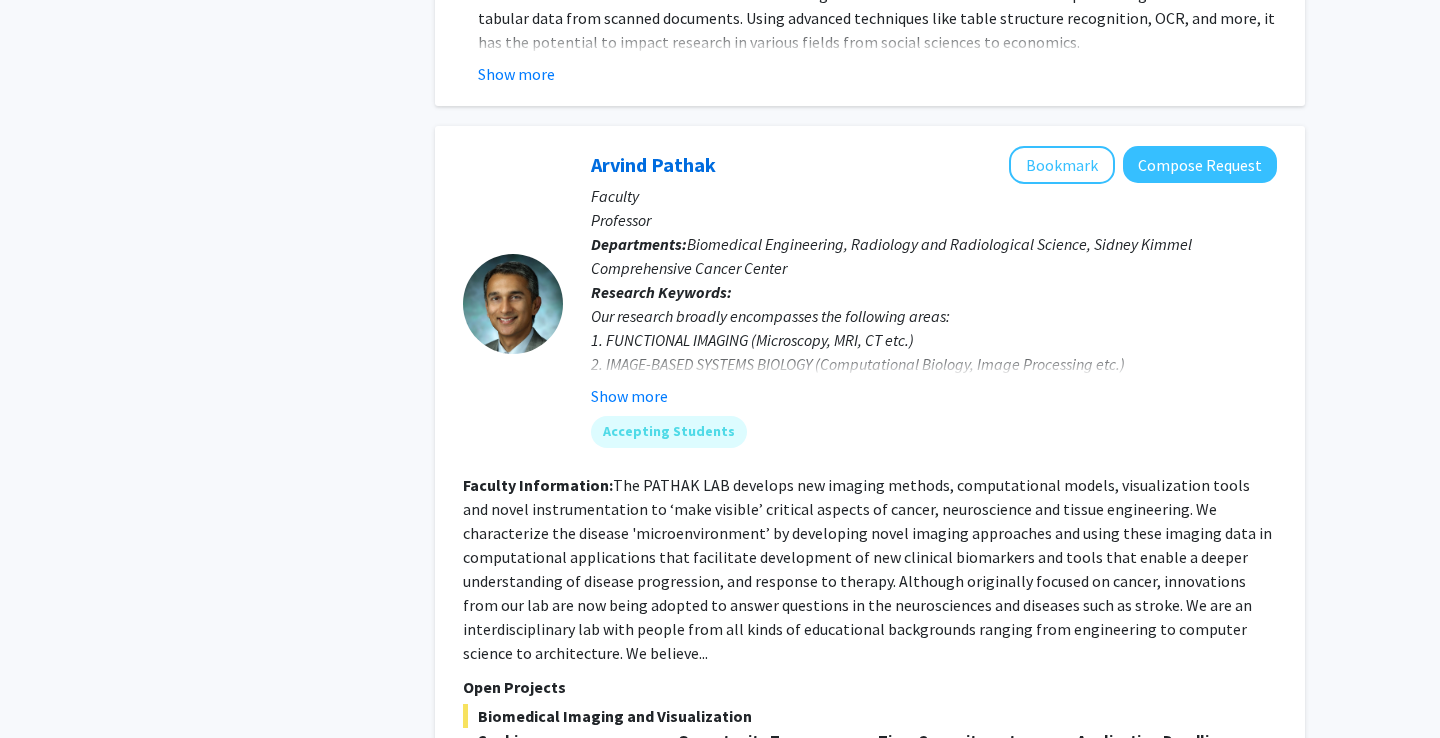 scroll, scrollTop: 9121, scrollLeft: 0, axis: vertical 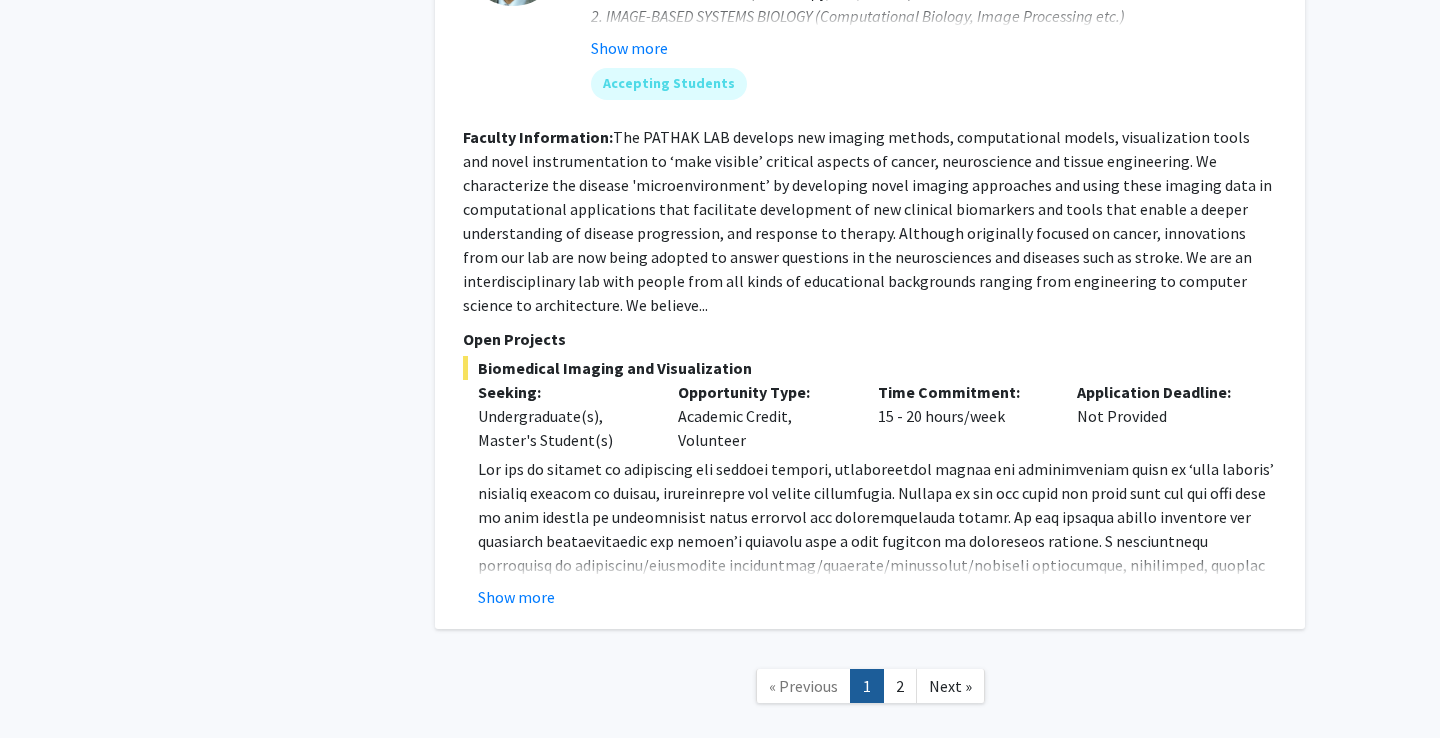 click on "www.pathaklab.org ) to Dr. [LAST] at a[EMAIL] . Show more" 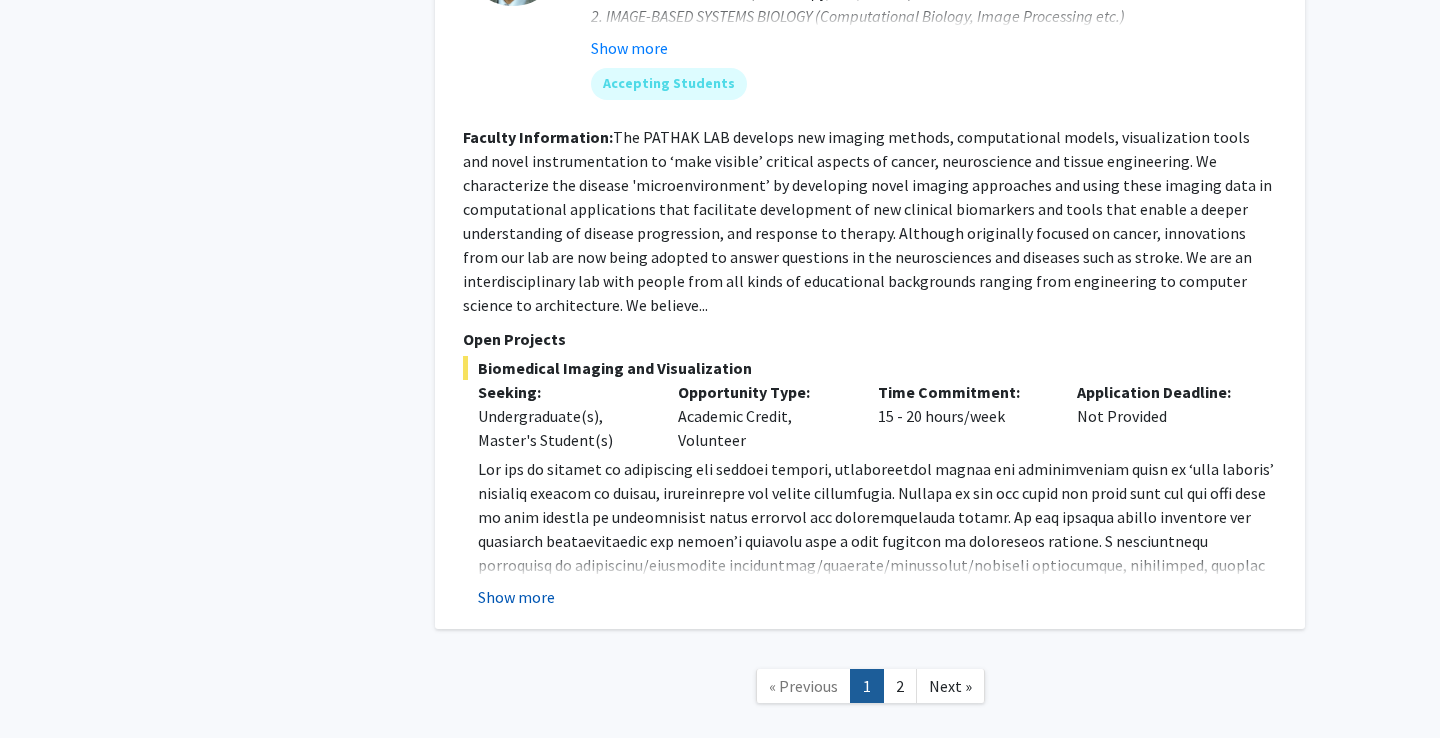 click on "Show more" 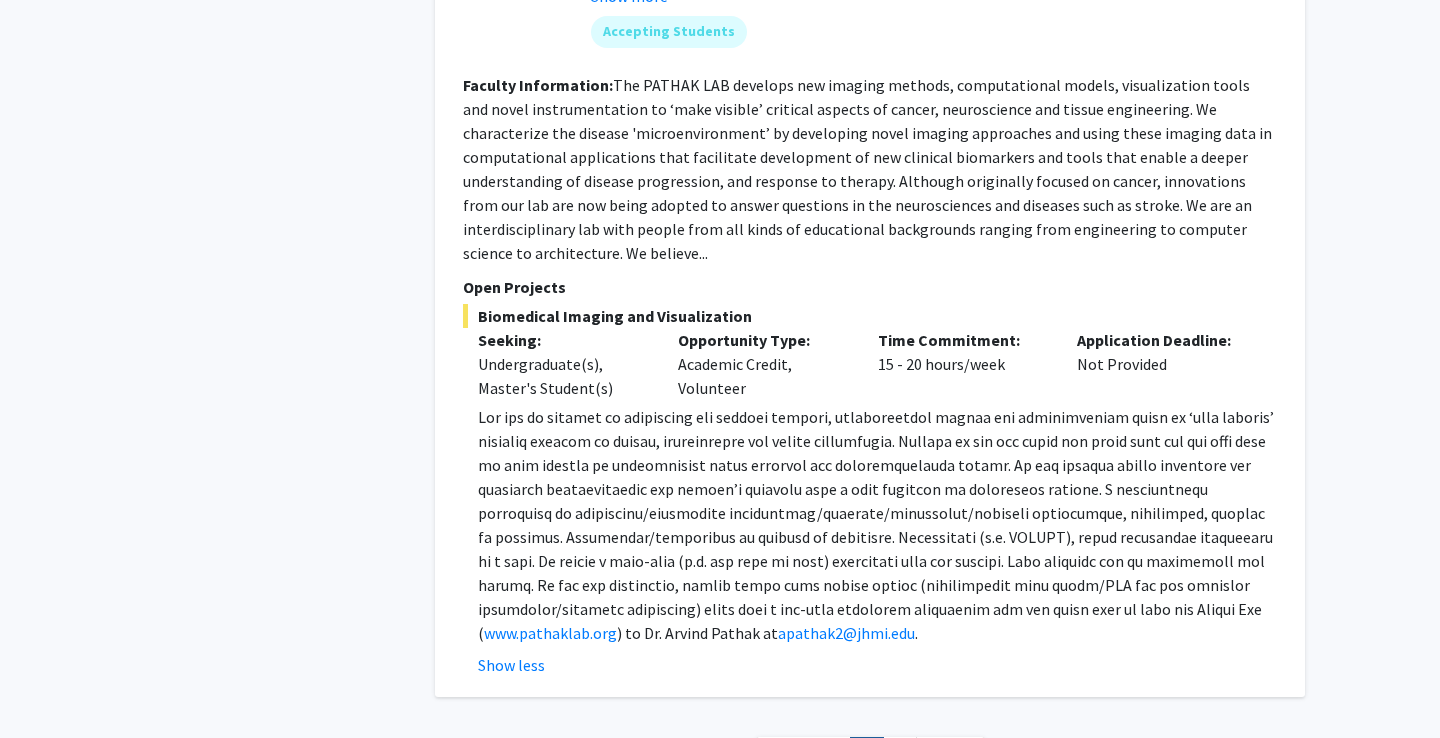 scroll, scrollTop: 9120, scrollLeft: 0, axis: vertical 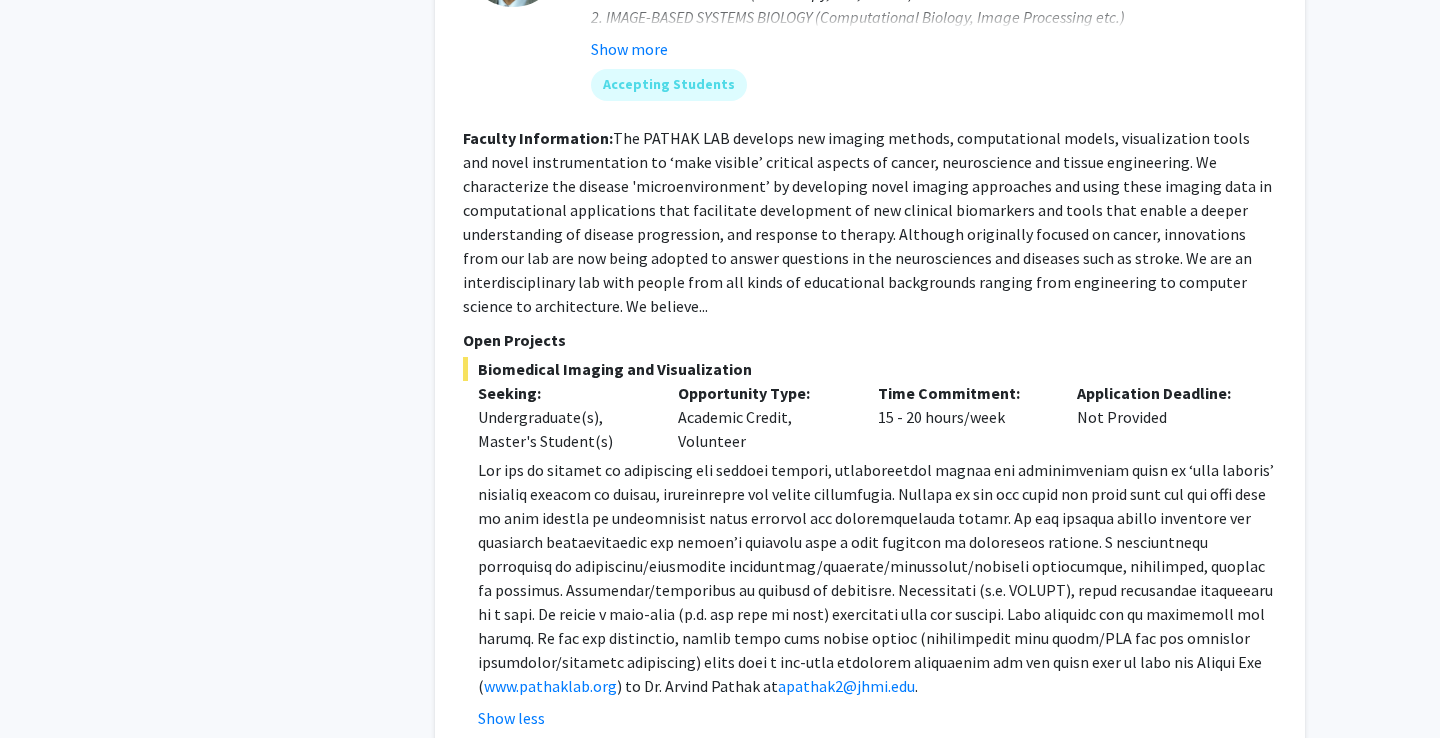click on "The PATHAK LAB develops new imaging methods, computational models, visualization tools and novel instrumentation to ‘make visible’ critical aspects of cancer, neuroscience and tissue engineering. We characterize the disease 'microenvironment’ by developing novel imaging approaches and using these imaging data in computational applications that facilitate development of new clinical biomarkers and tools that enable a deeper understanding of disease progression, and response to therapy. Although originally focused on cancer, innovations from our lab are now being adopted to answer questions in the neurosciences and diseases such as stroke. We are an interdisciplinary lab with people from all kinds of educational backgrounds ranging from engineering to computer science to architecture. We believe..." 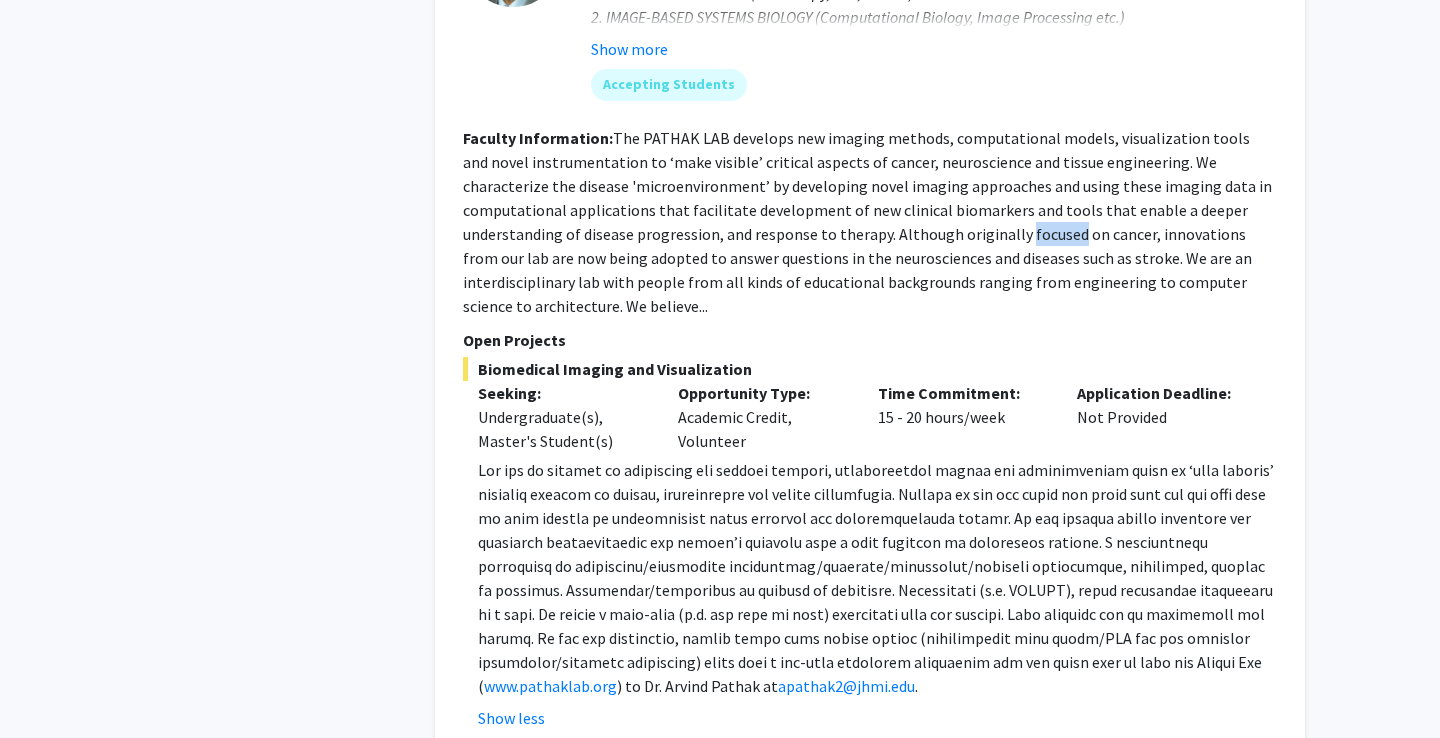 click on "The PATHAK LAB develops new imaging methods, computational models, visualization tools and novel instrumentation to ‘make visible’ critical aspects of cancer, neuroscience and tissue engineering. We characterize the disease 'microenvironment’ by developing novel imaging approaches and using these imaging data in computational applications that facilitate development of new clinical biomarkers and tools that enable a deeper understanding of disease progression, and response to therapy. Although originally focused on cancer, innovations from our lab are now being adopted to answer questions in the neurosciences and diseases such as stroke. We are an interdisciplinary lab with people from all kinds of educational backgrounds ranging from engineering to computer science to architecture. We believe..." 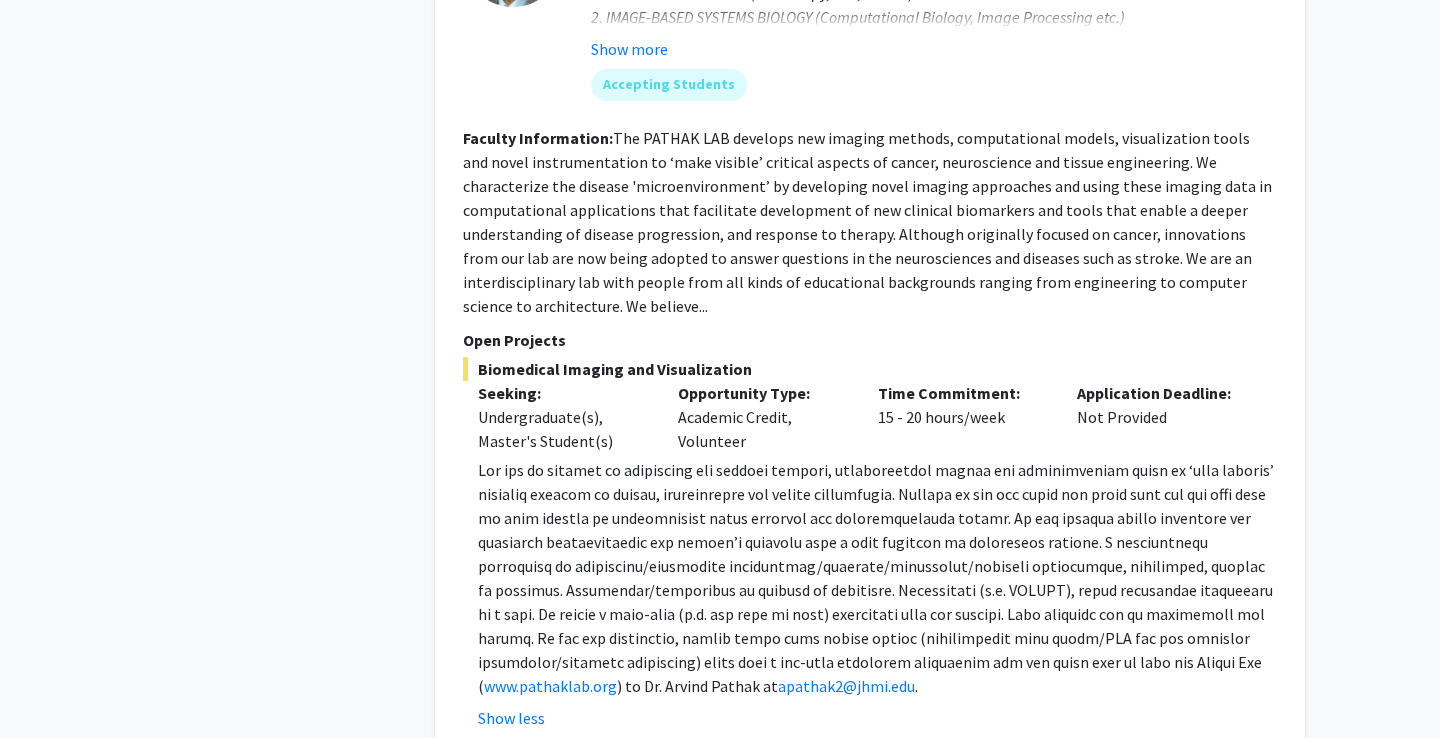 click on "Time Commitment:  15 - 20 hours/week" 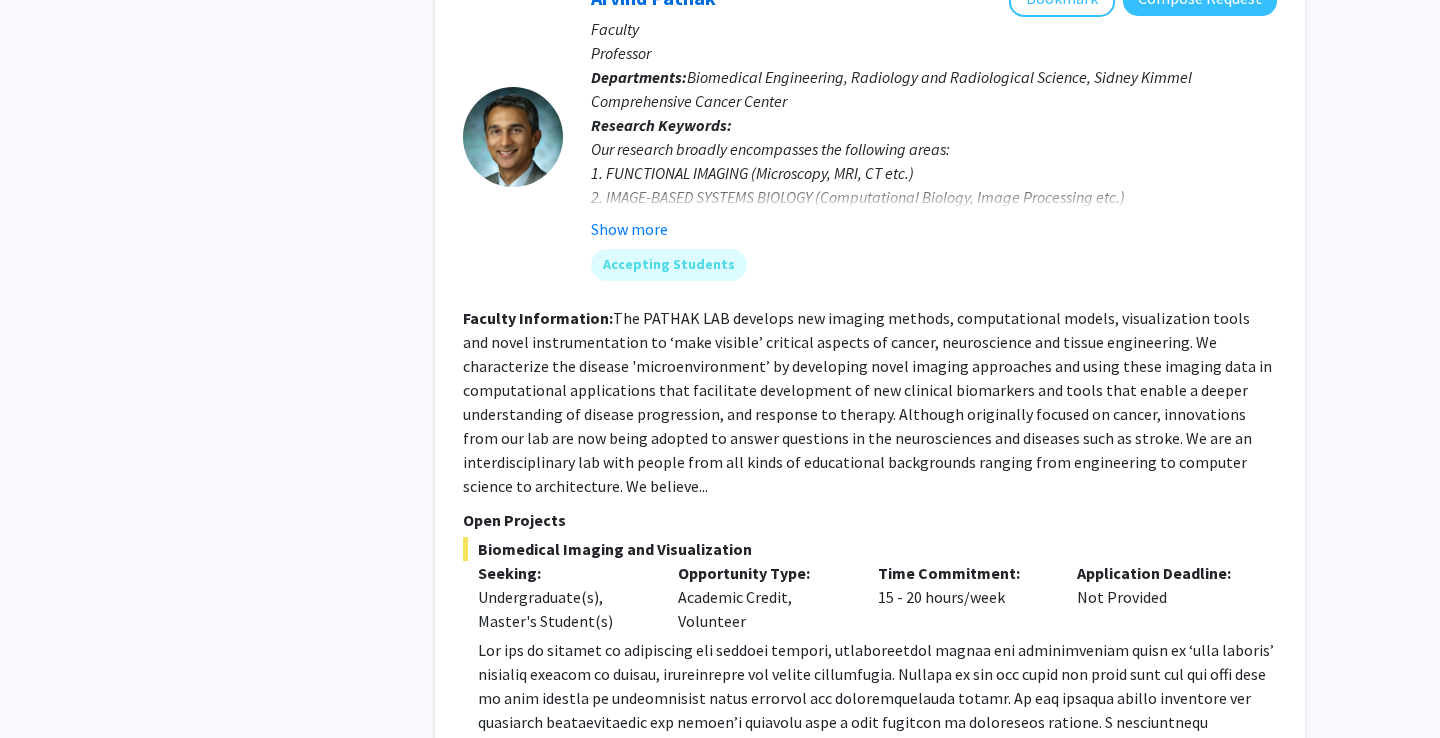 scroll, scrollTop: 8938, scrollLeft: 0, axis: vertical 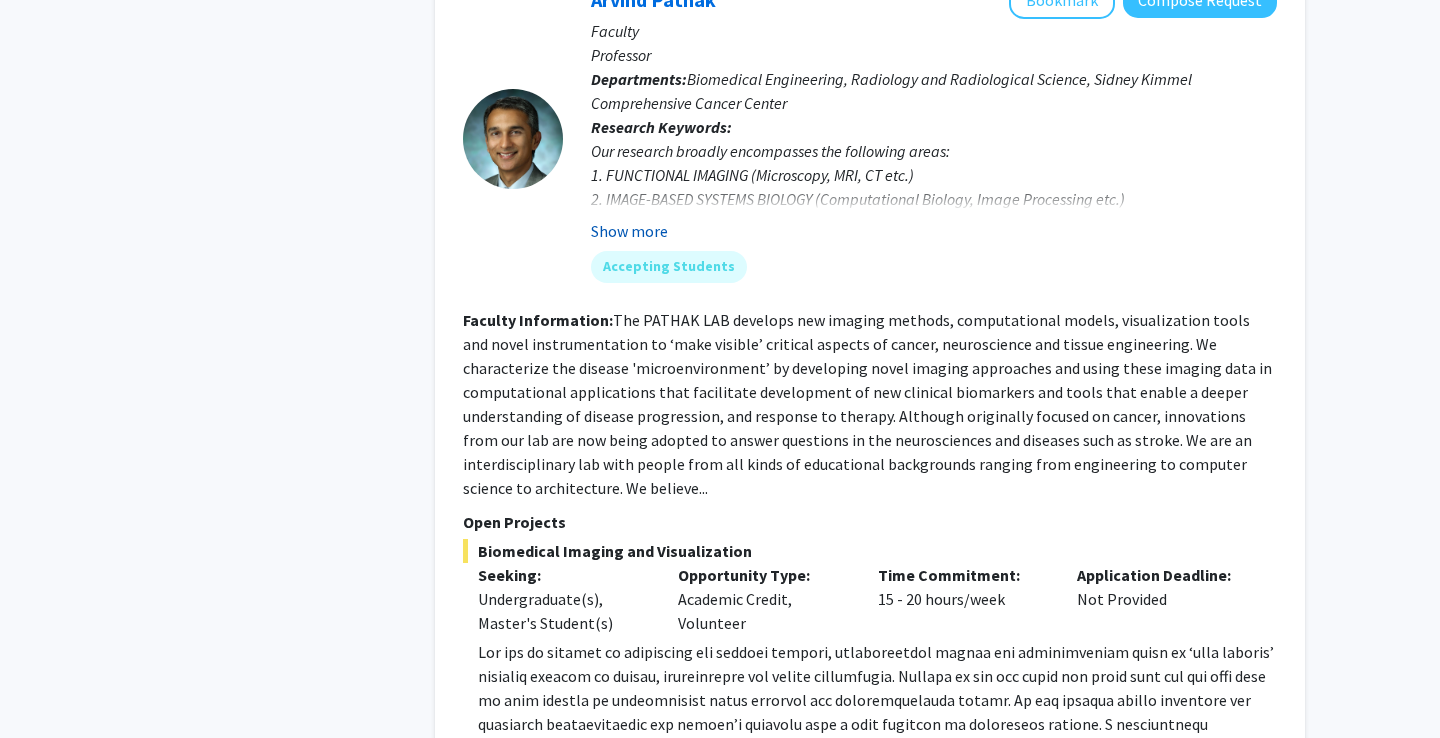 click on "Show more" 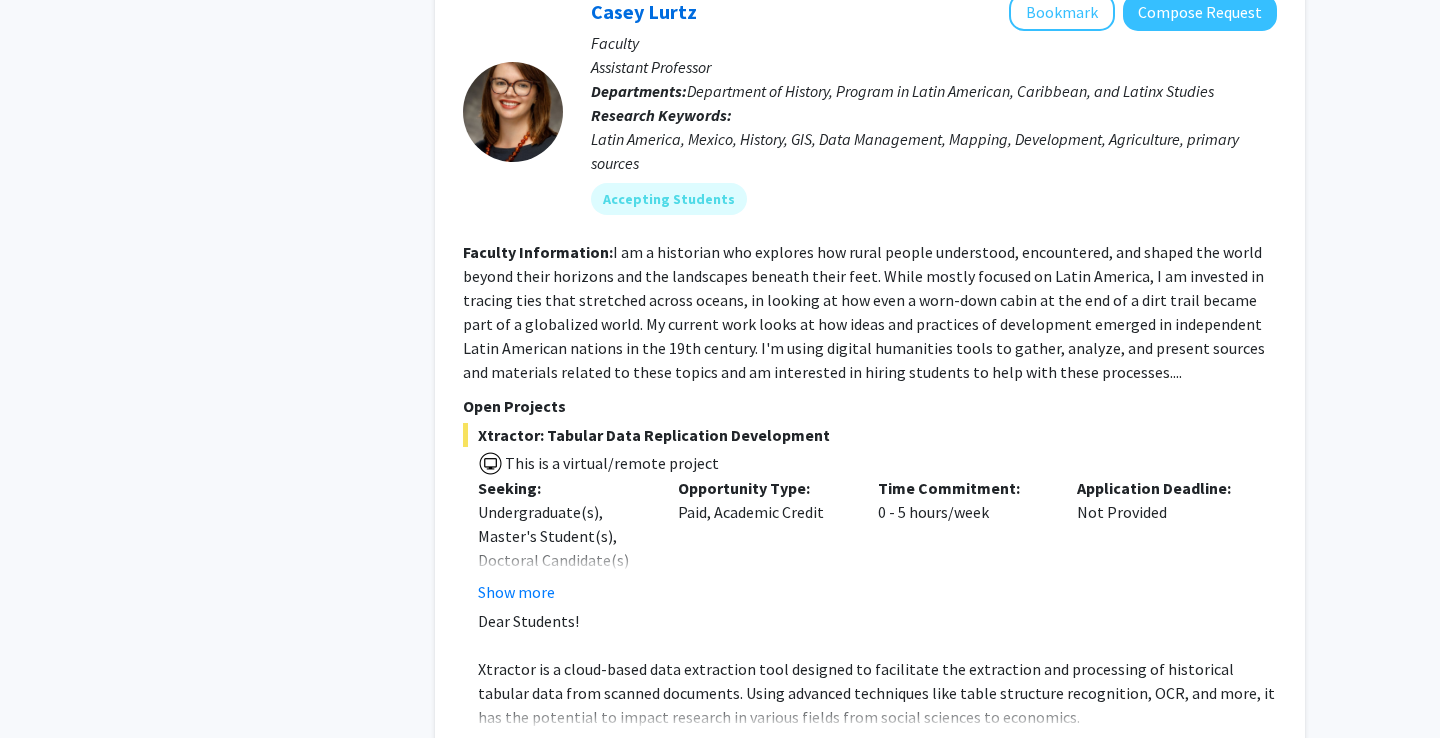 scroll, scrollTop: 8260, scrollLeft: 0, axis: vertical 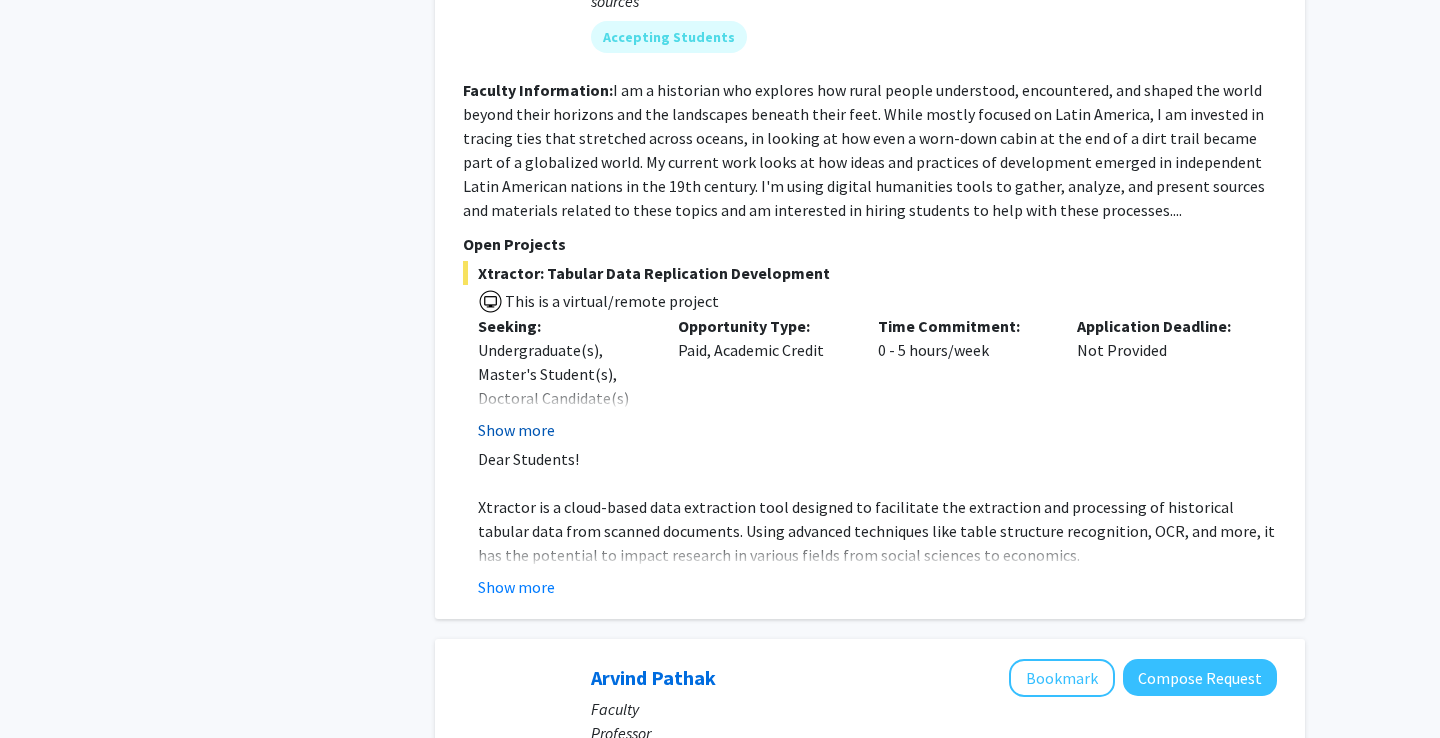 click on "Show more" 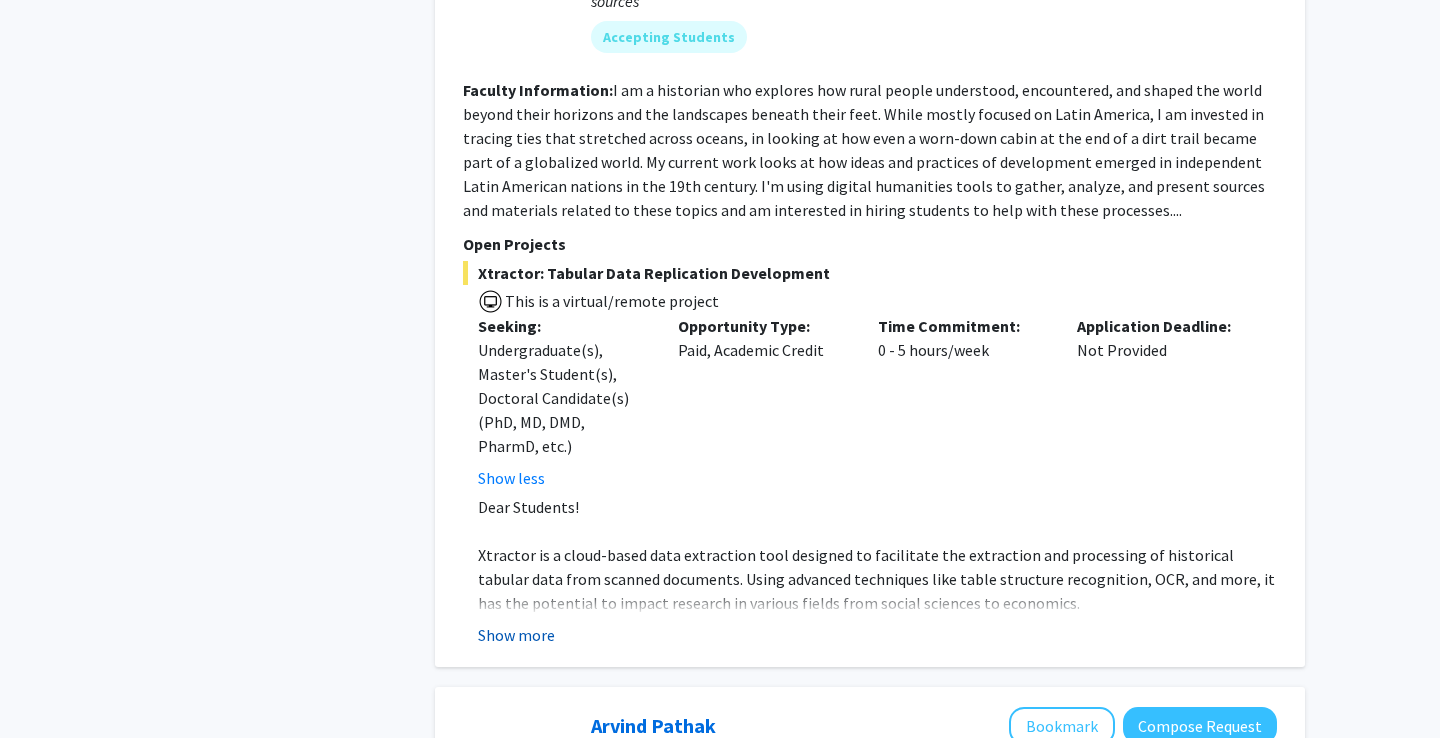 click on "Show more" 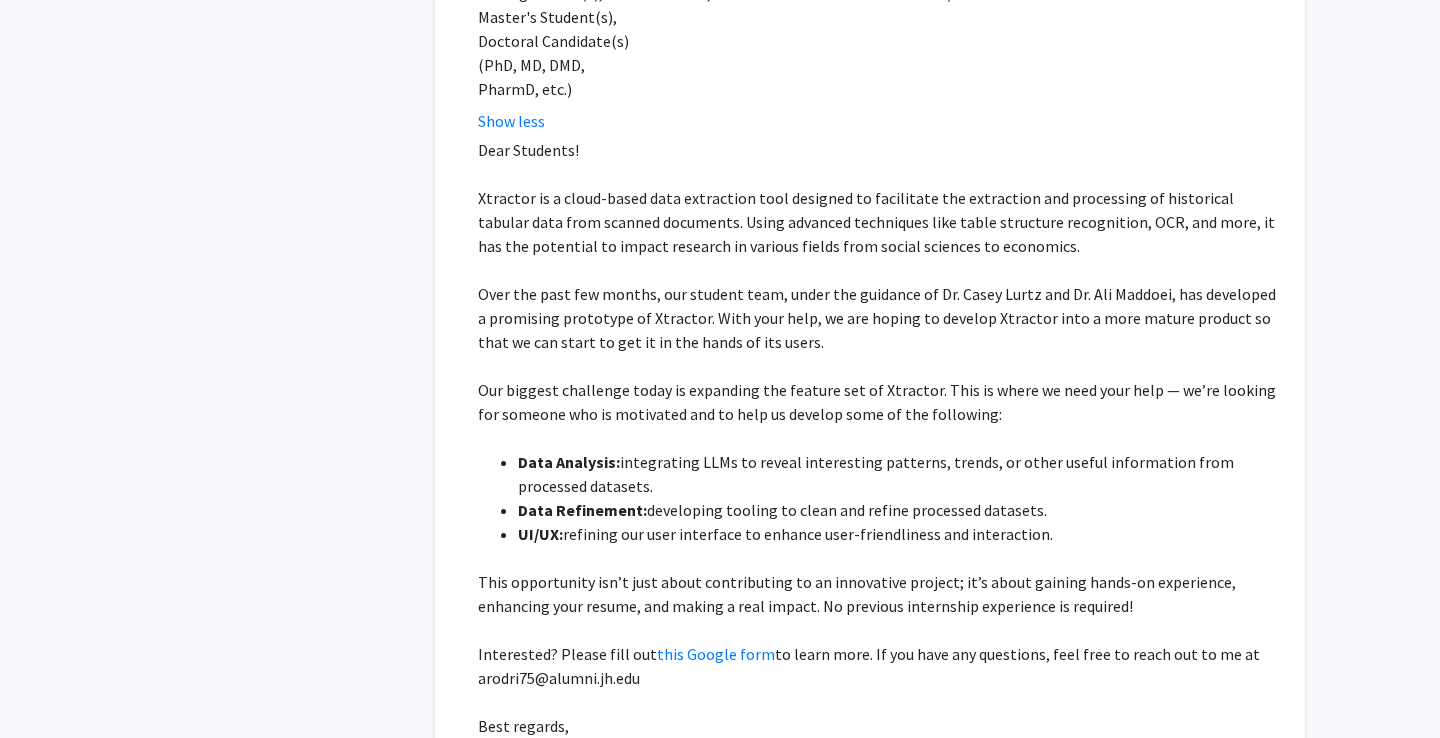 scroll, scrollTop: 8673, scrollLeft: 0, axis: vertical 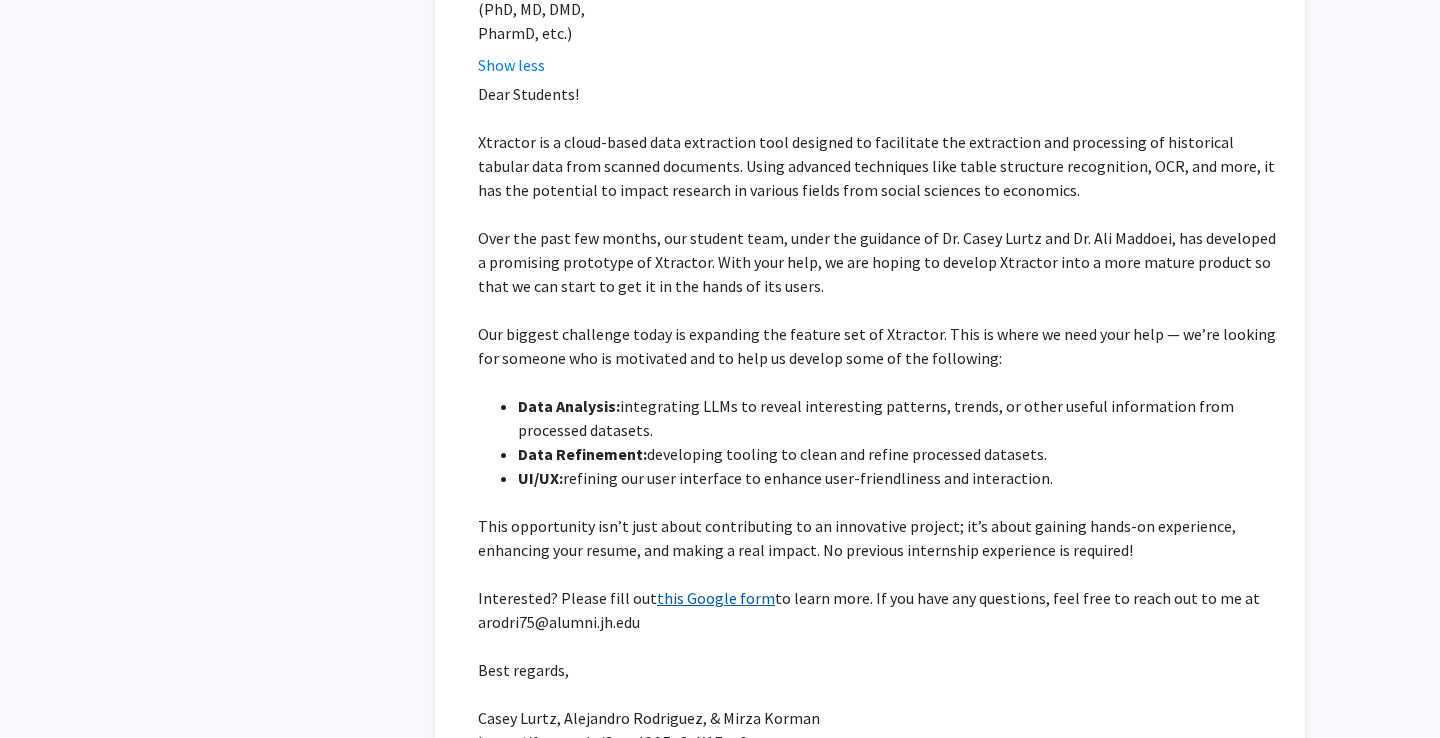 click on "this Google form" 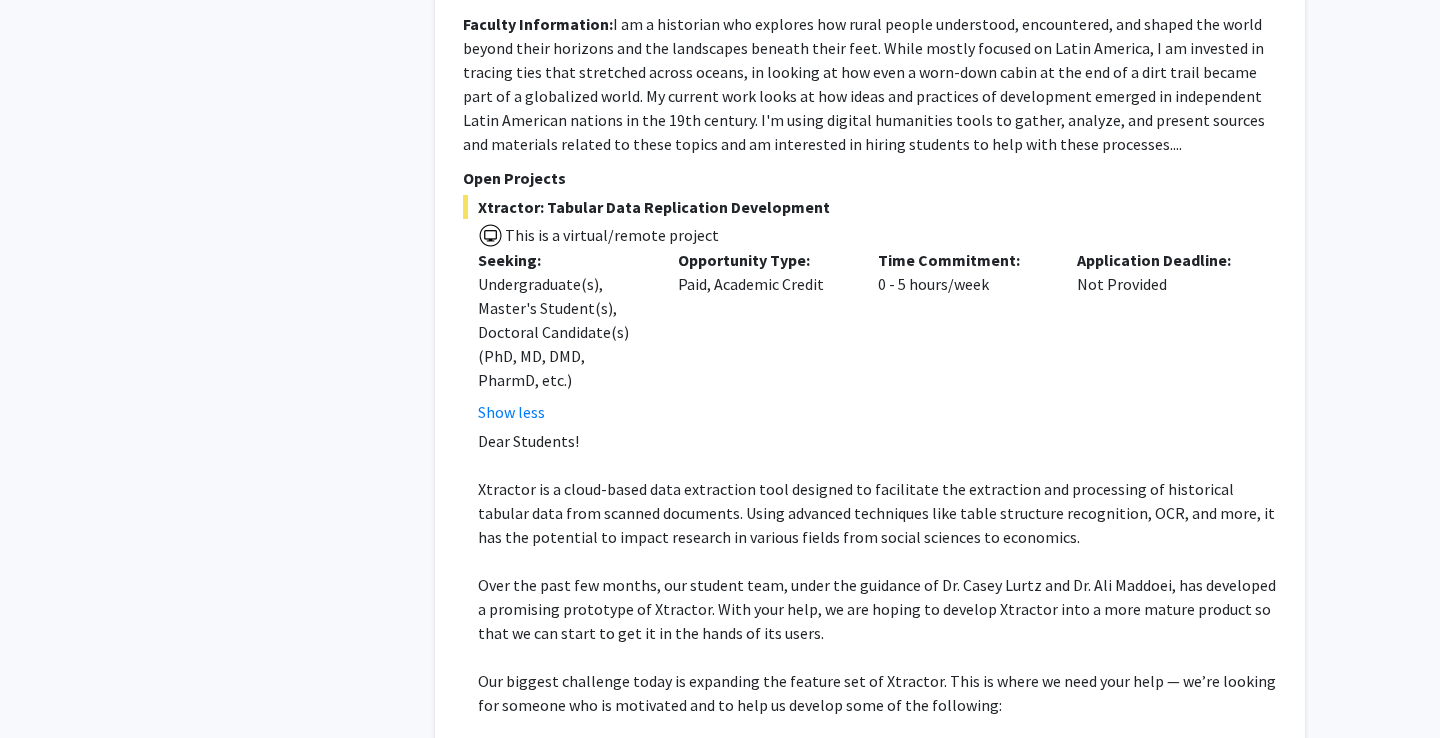 scroll, scrollTop: 8608, scrollLeft: 0, axis: vertical 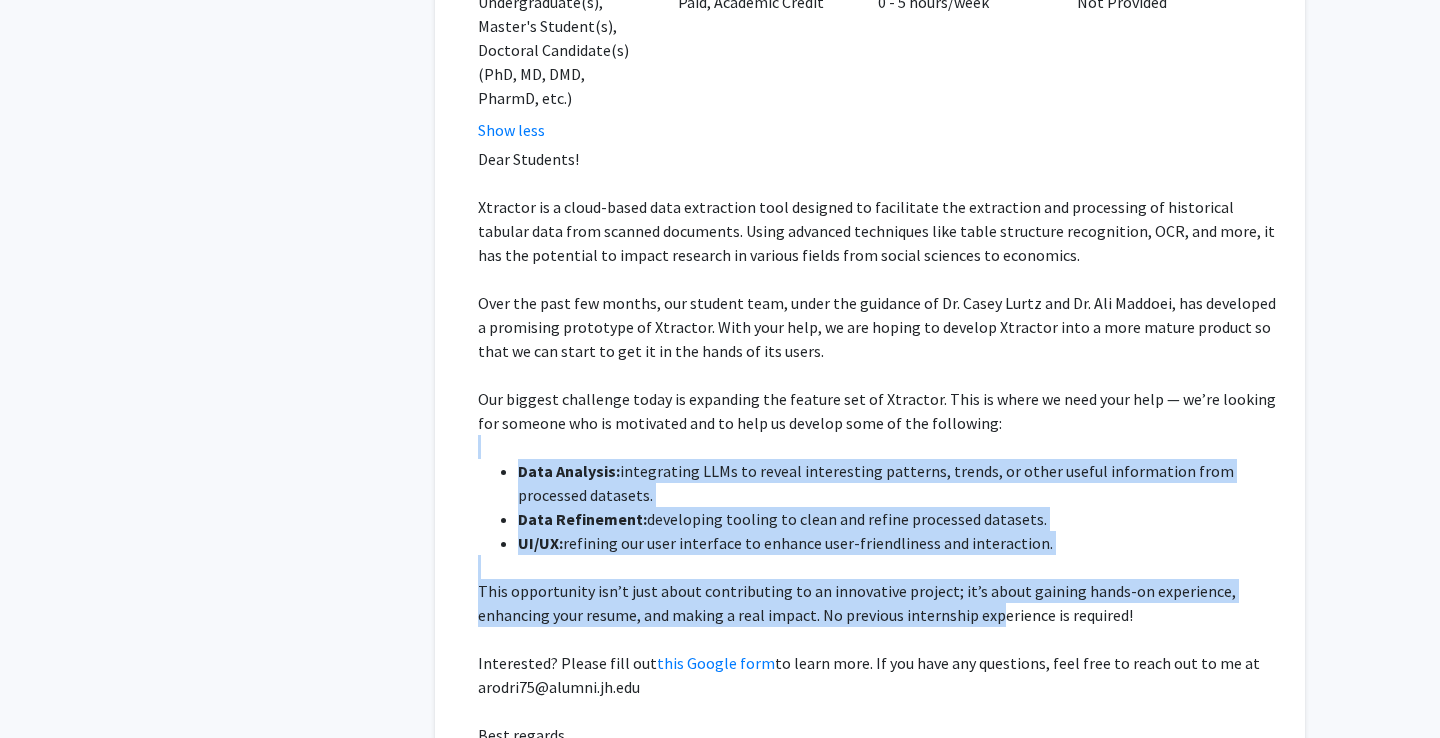 drag, startPoint x: 961, startPoint y: 355, endPoint x: 994, endPoint y: 543, distance: 190.8743 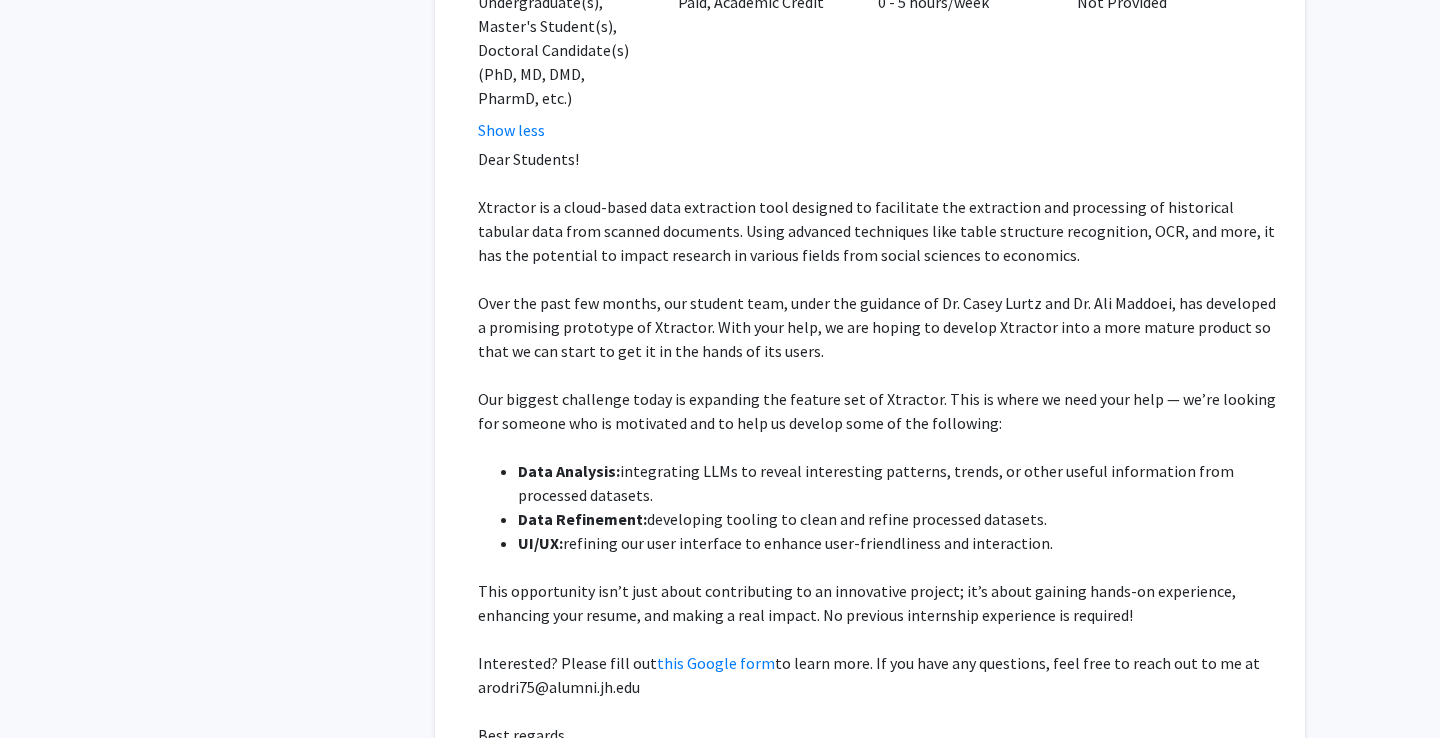 click on "integrating LLMs to reveal interesting patterns, trends, or other useful information from processed datasets." 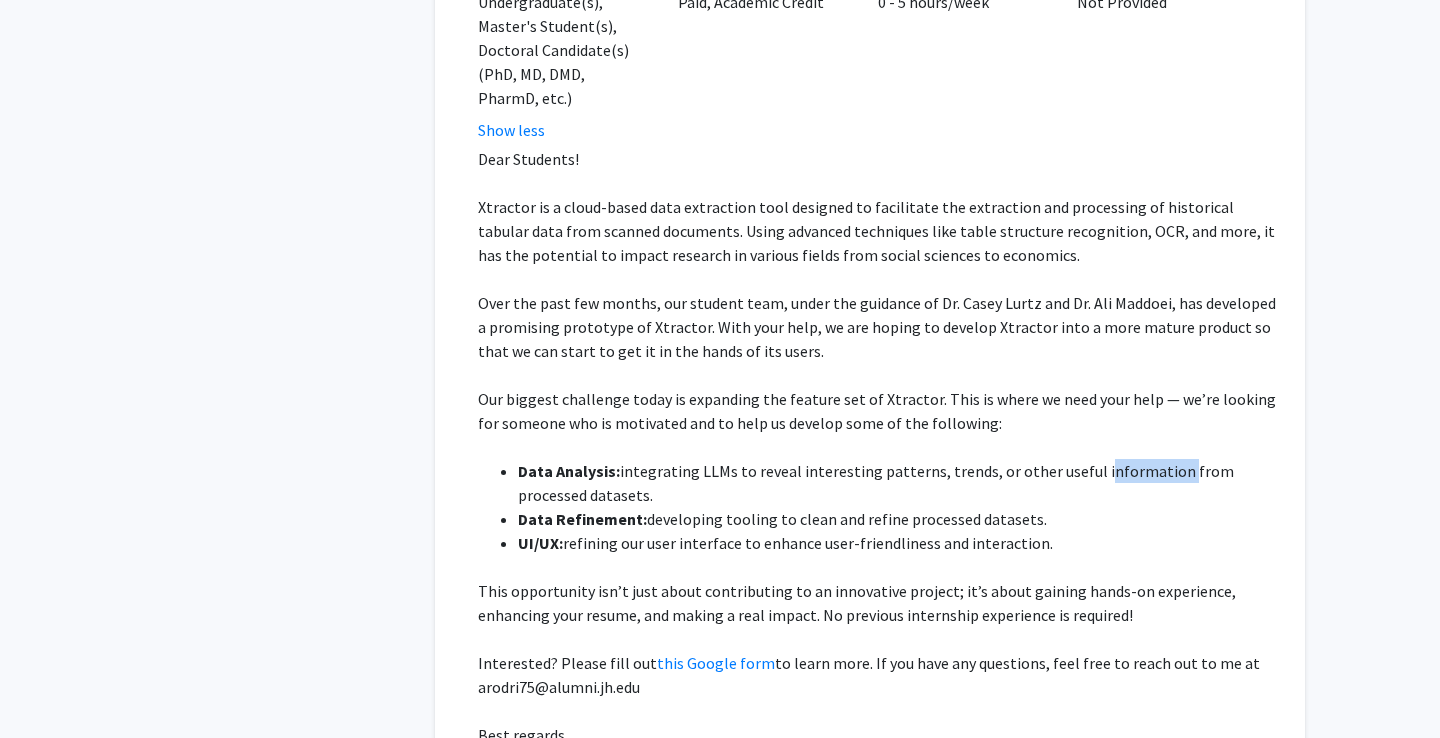 click on "integrating LLMs to reveal interesting patterns, trends, or other useful information from processed datasets." 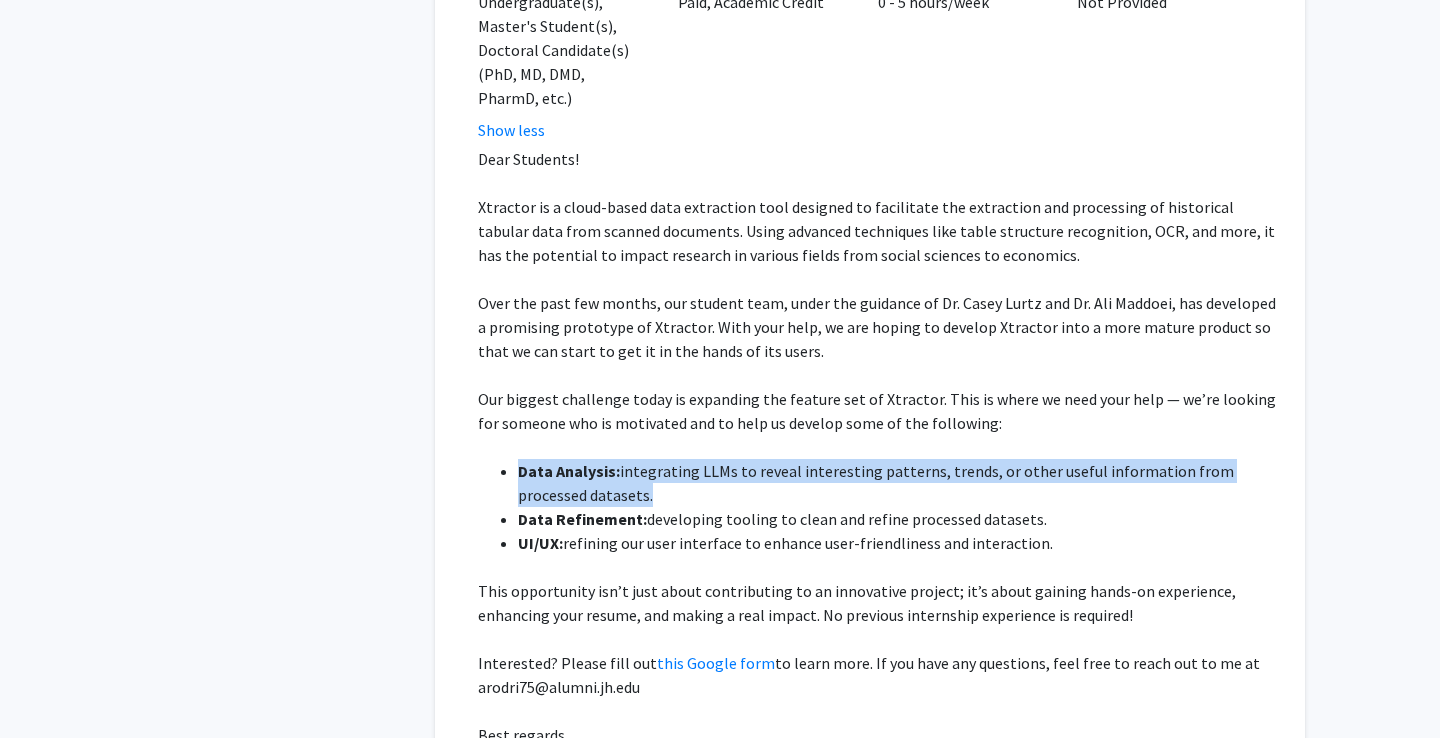 click on "integrating LLMs to reveal interesting patterns, trends, or other useful information from processed datasets." 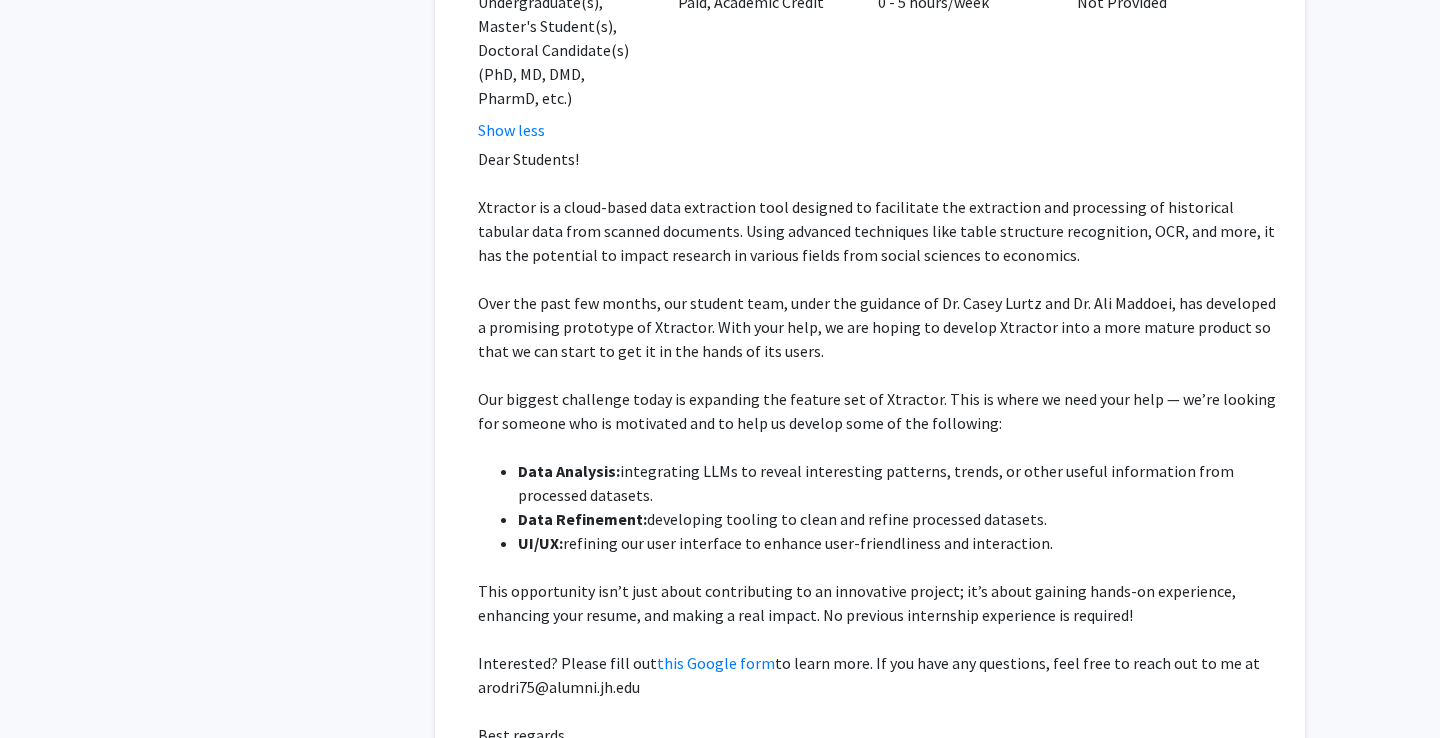 click on "refining our user interface to enhance user-friendliness and interaction." 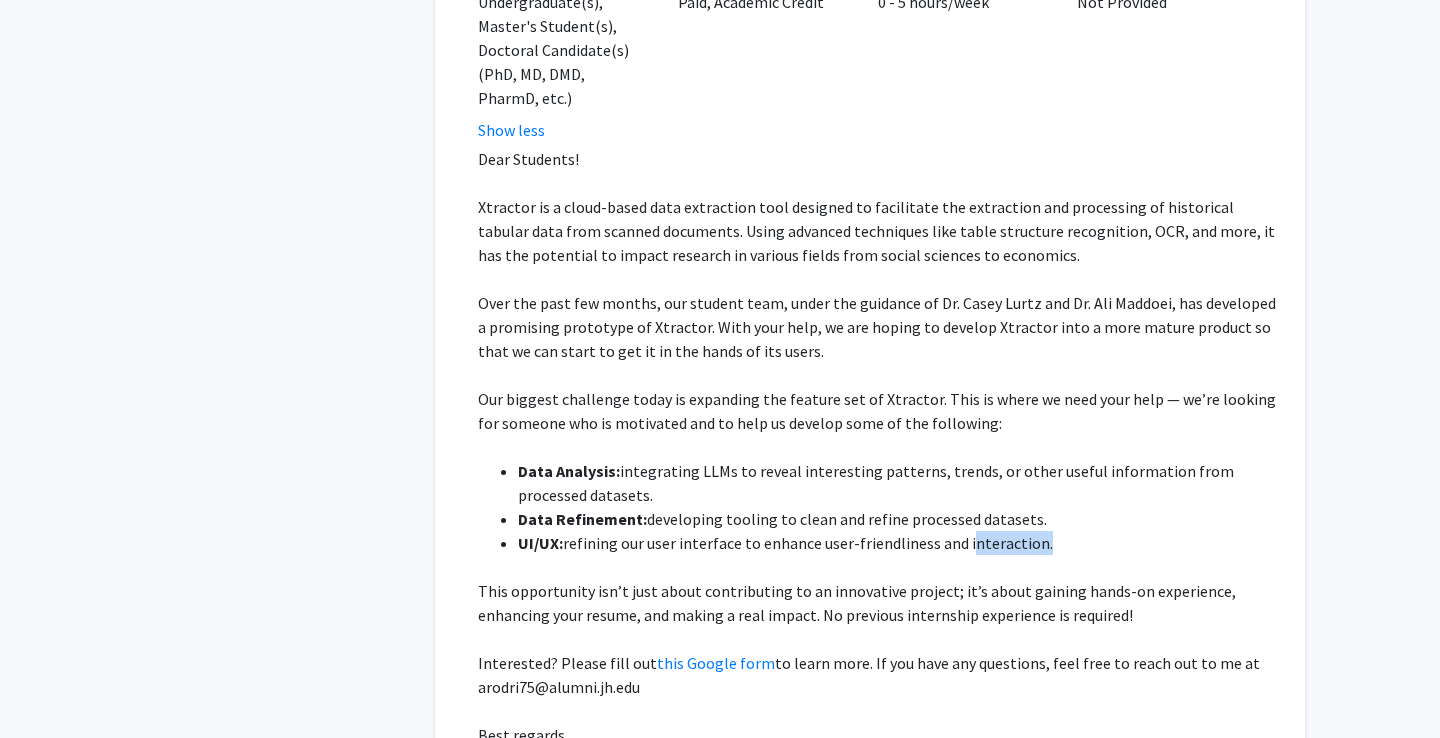 click on "refining our user interface to enhance user-friendliness and interaction." 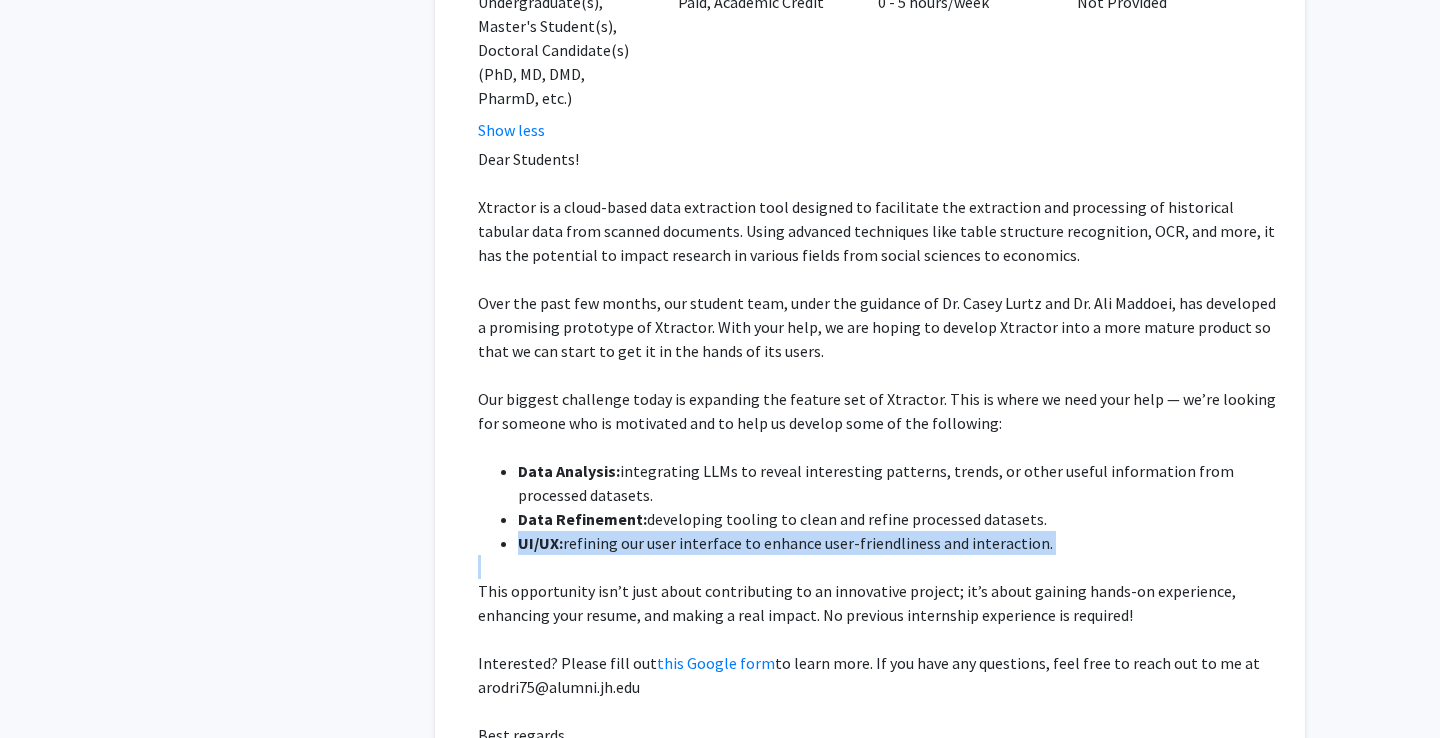 click on "refining our user interface to enhance user-friendliness and interaction." 